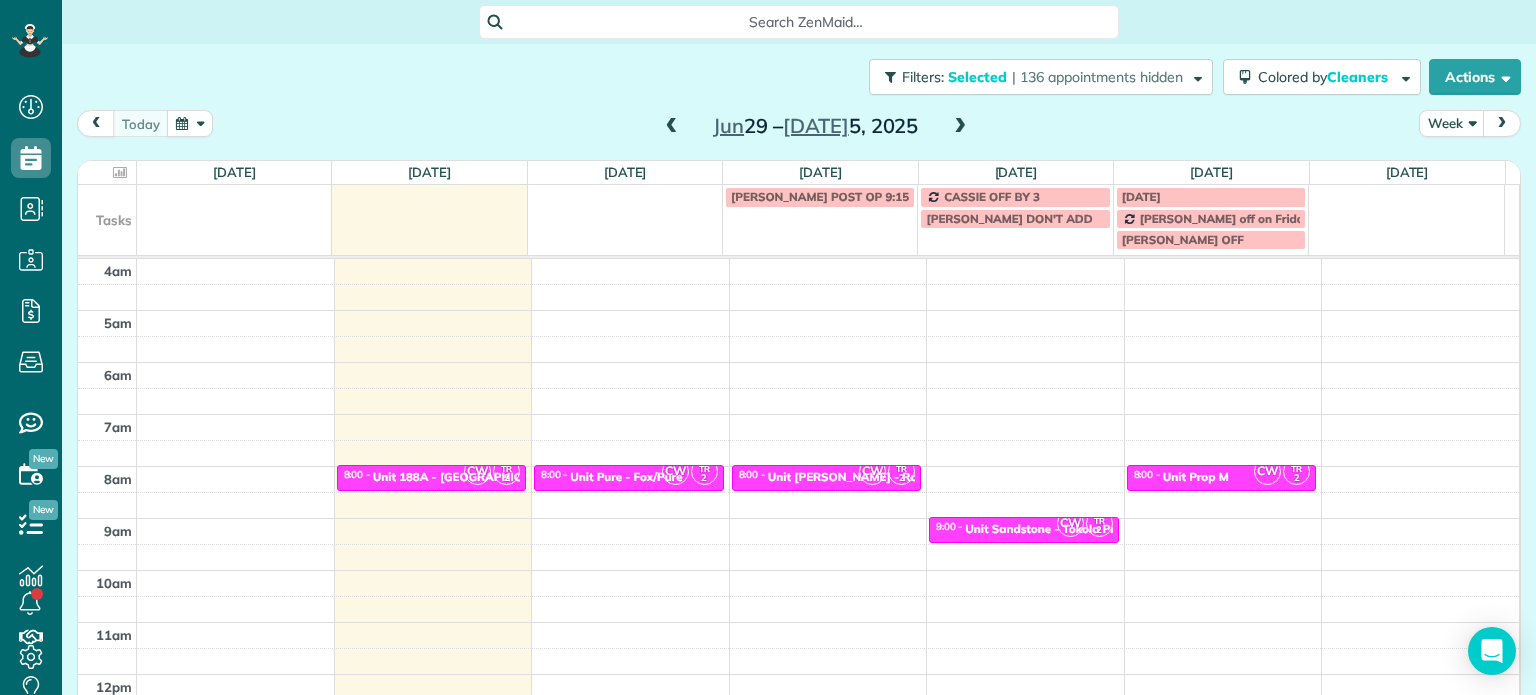 scroll, scrollTop: 0, scrollLeft: 0, axis: both 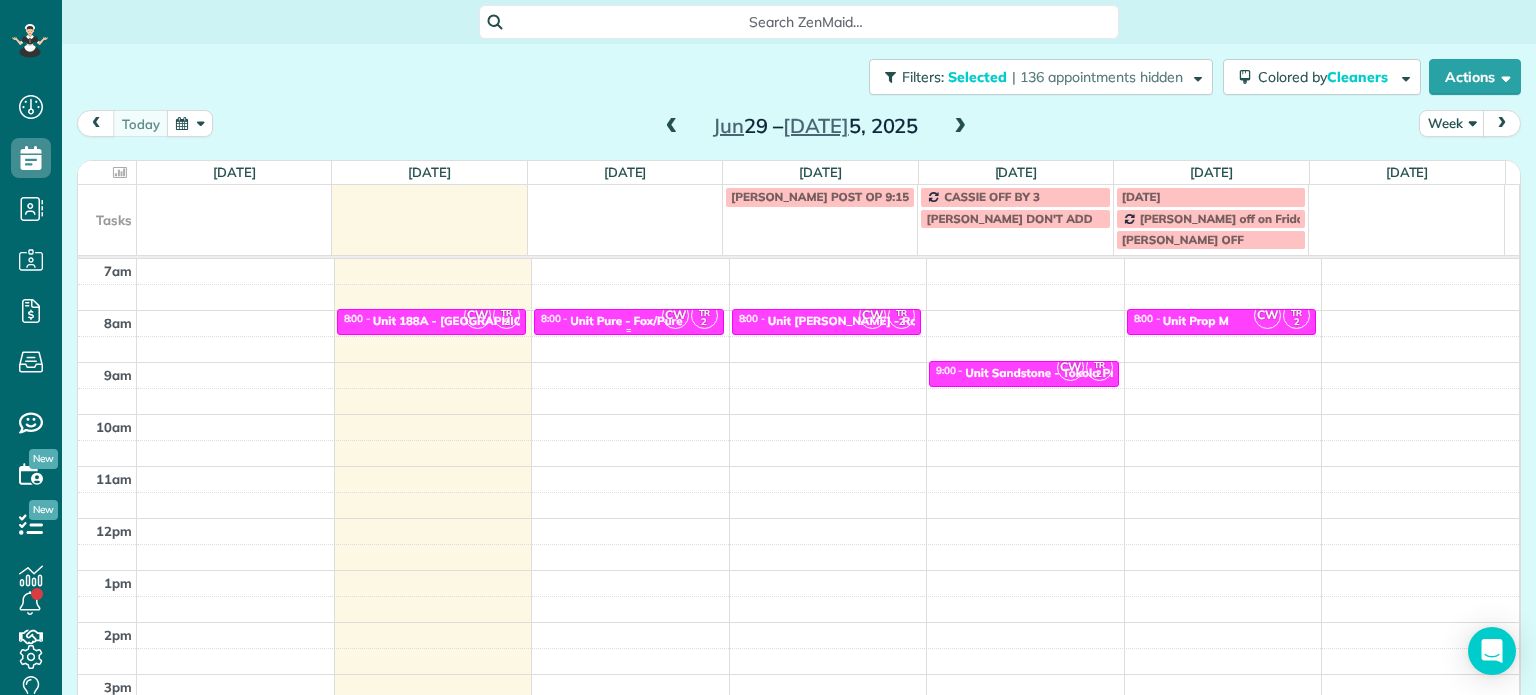 click on "Unit Pure - Fox/Pure" at bounding box center [626, 321] 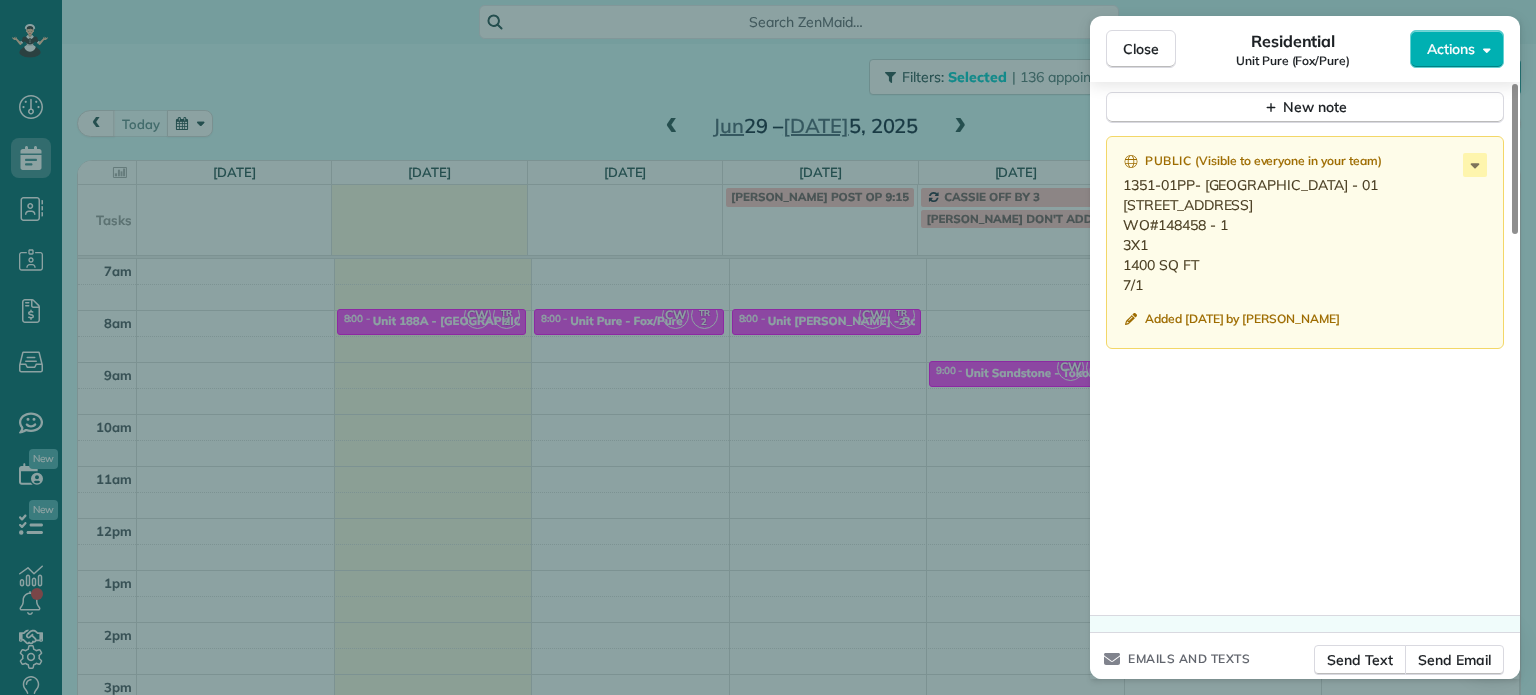 scroll, scrollTop: 1600, scrollLeft: 0, axis: vertical 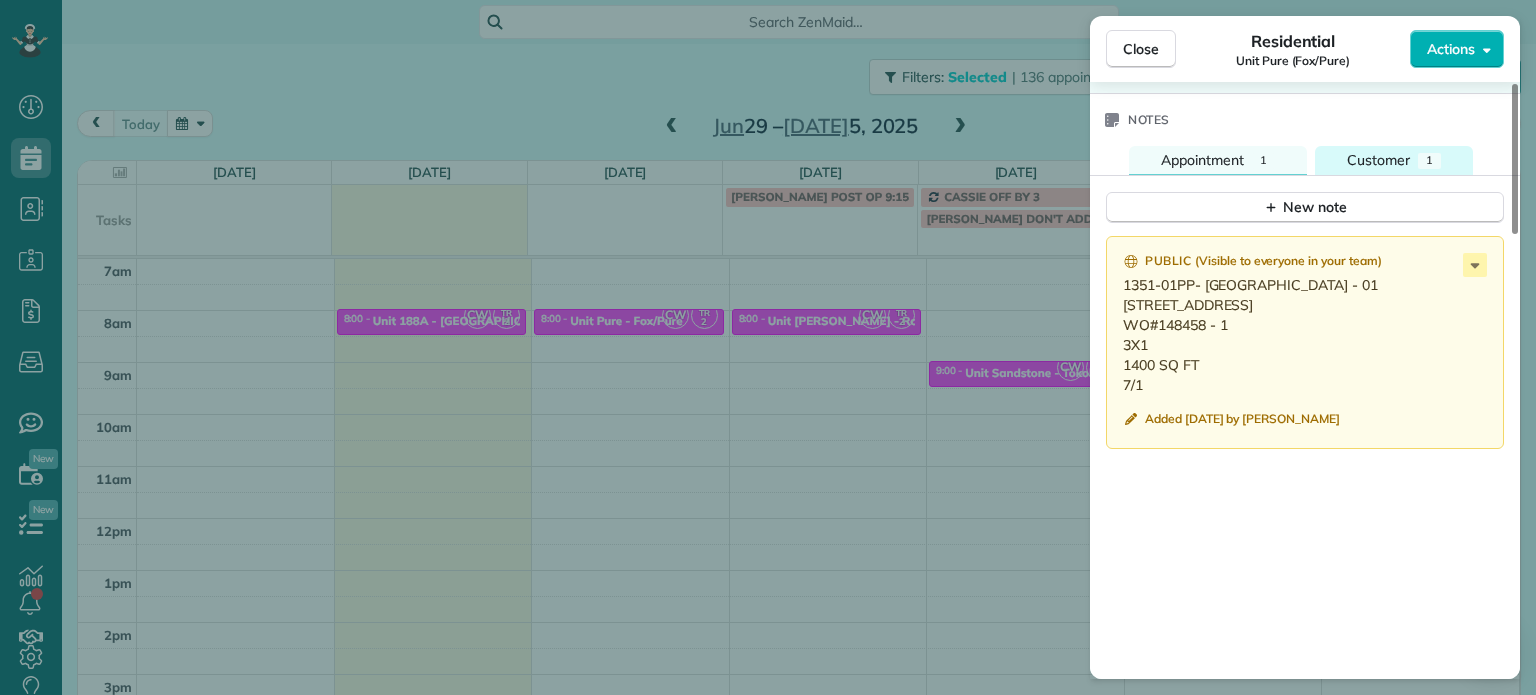click on "Customer" at bounding box center (1378, 160) 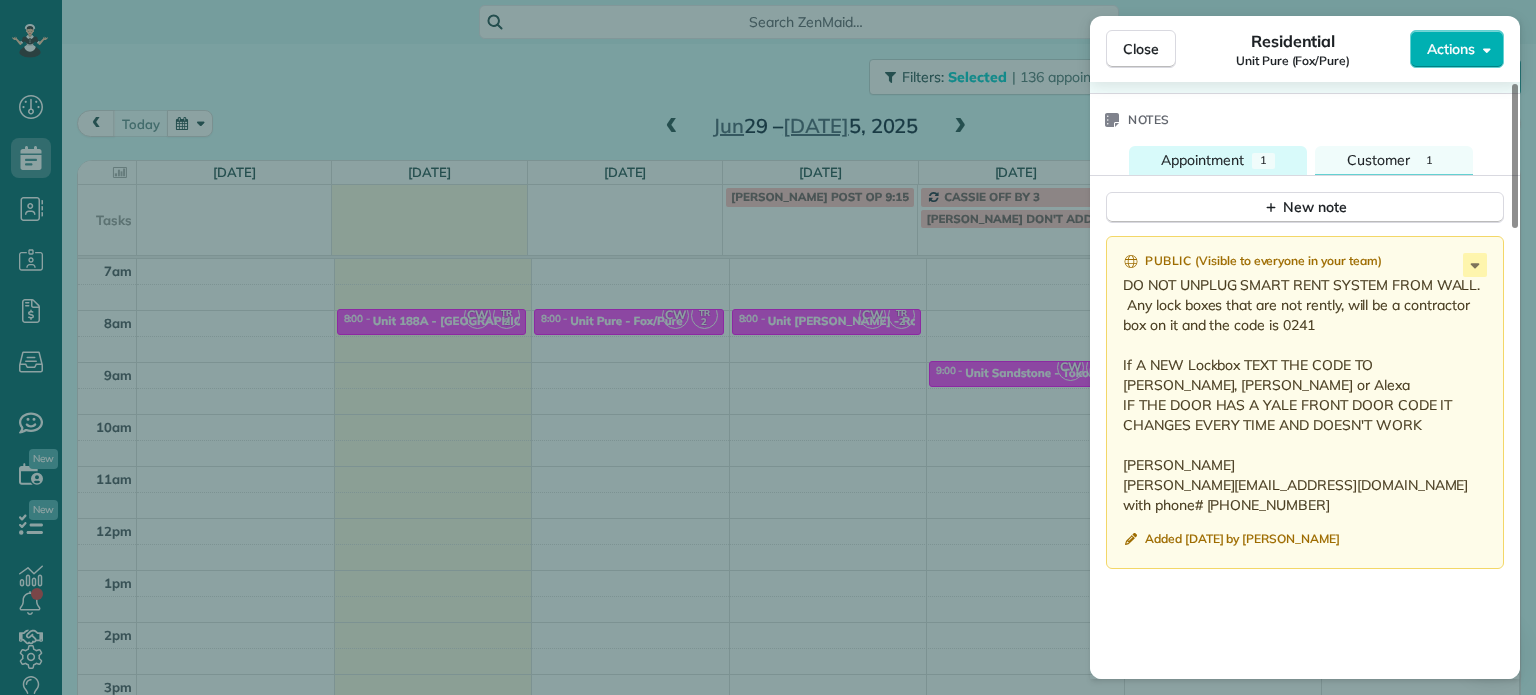 click on "Appointment" at bounding box center [1202, 160] 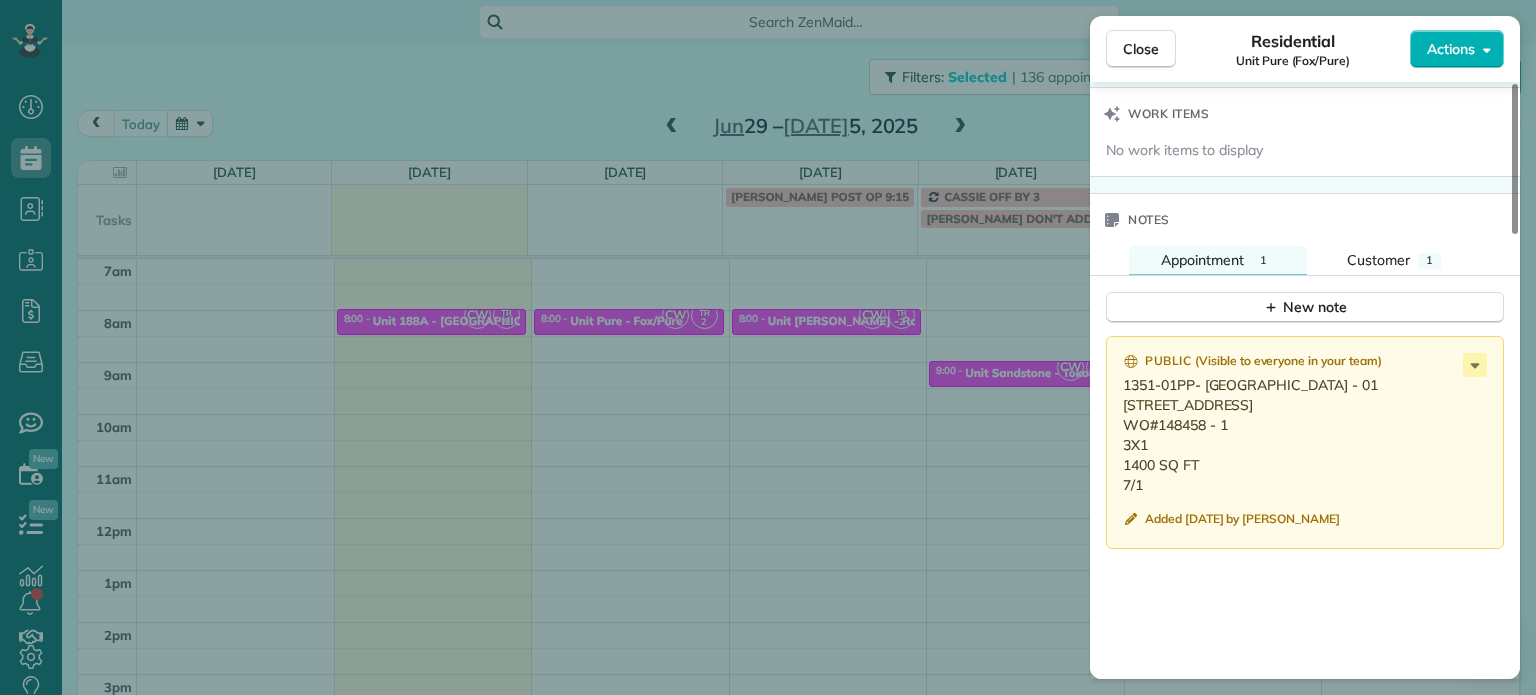 scroll, scrollTop: 1700, scrollLeft: 0, axis: vertical 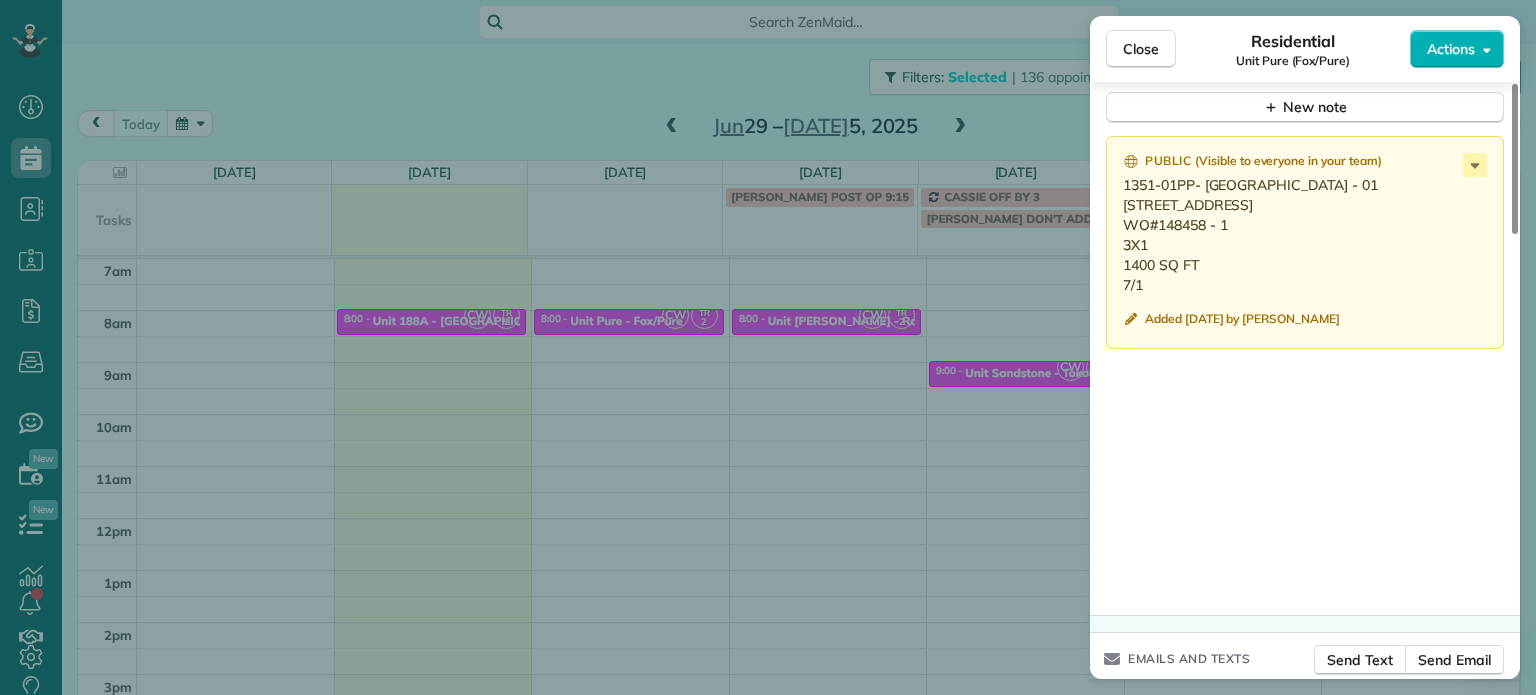 click on "Close Residential Unit Pure (Fox/Pure) Actions Status Active Unit Pure (Fox/Pure) · Open profile No phone number on record Add phone number No email on record Add email View Details Residential Tuesday, July 01, 2025 ( today ) 8:00 AM 8:30 AM 30 minutes One time 2167 Southwest Yamhill Street Portland OR 97205 Service was not rated yet Setup ratings Cleaners Time in and out Assign Invite Cleaners Christina   Wright-German 8:00 AM 8:30 AM Tammi   Rue 8:00 AM 8:30 AM Checklist Try Now Keep this appointment up to your standards. Stay on top of every detail, keep your cleaners organised, and your client happy. Assign a checklist Watch a 5 min demo Billing Billing actions Price $0.00 Overcharge $0.00 Discount $0.00 Coupon discount - Primary tax - Secondary tax - Total appointment price $0.00 Tips collected New feature! $0.00 Mark as paid Total including tip $0.00 Get paid online in no-time! Send an invoice and reward your cleaners with tips Charge customer credit card Appointment custom fields Work items Notes 1 1" at bounding box center [768, 347] 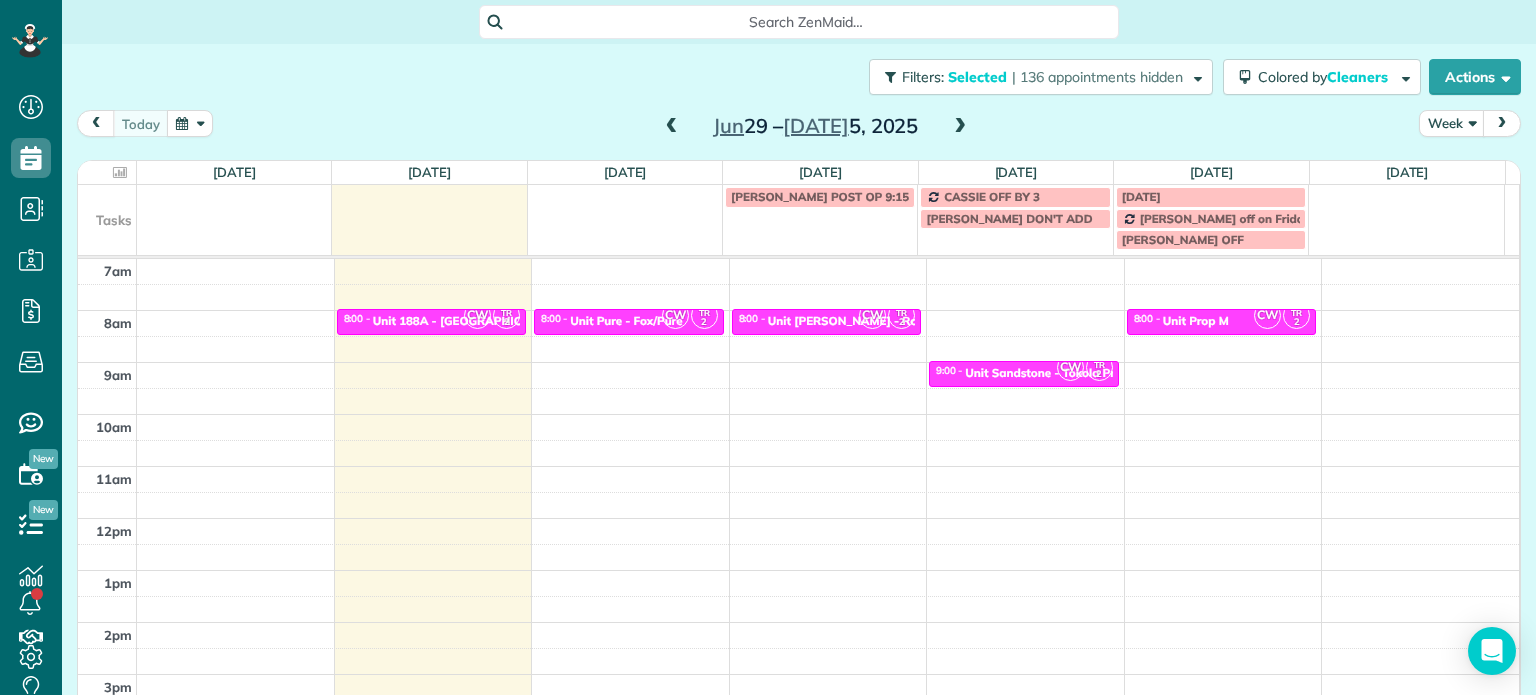 click at bounding box center (960, 127) 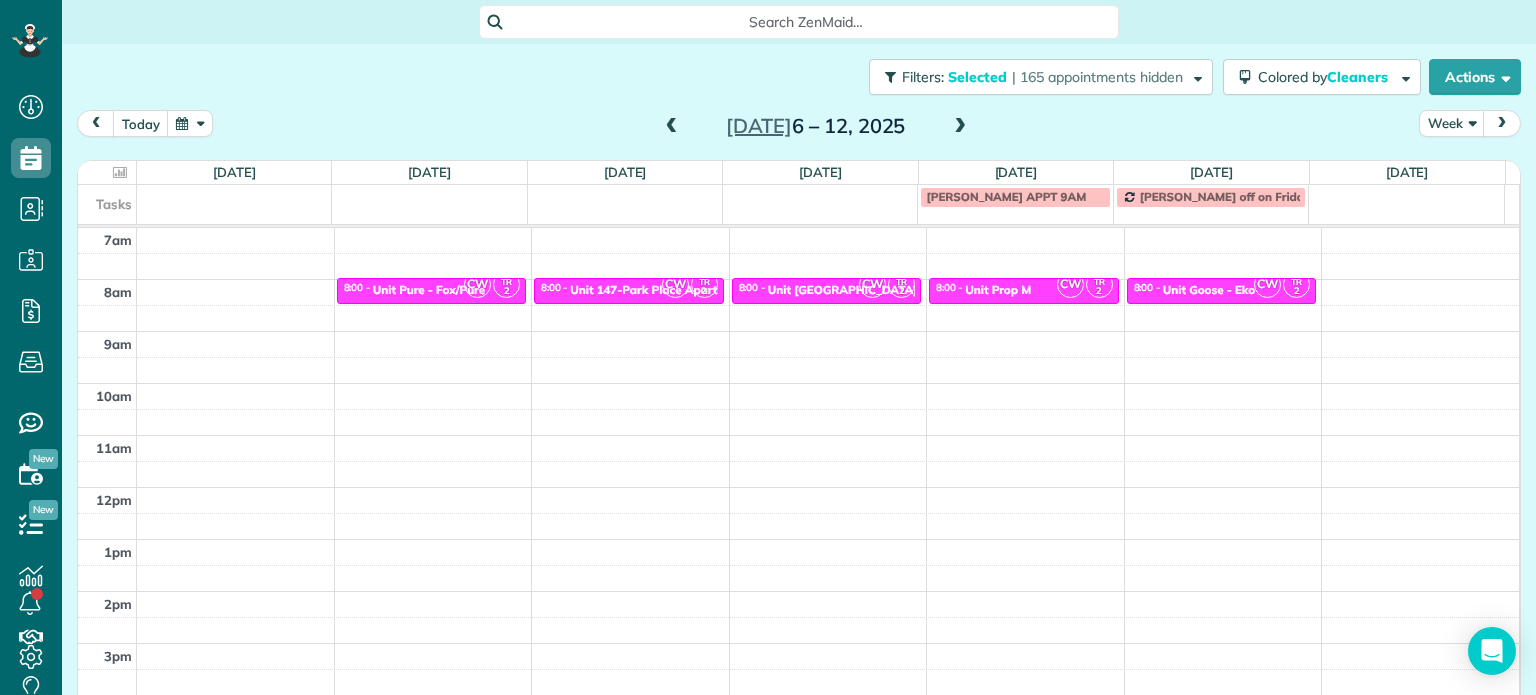 click at bounding box center (672, 127) 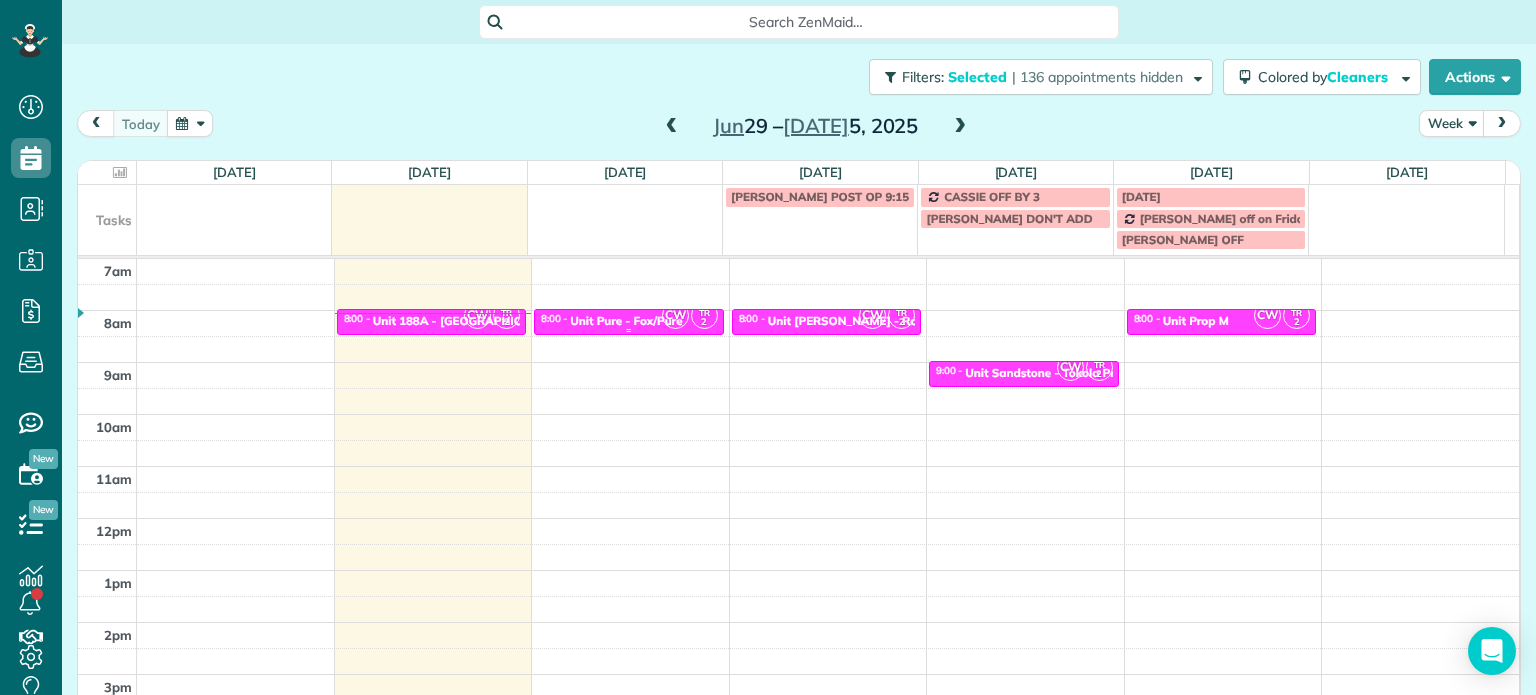 click on "Unit Pure - Fox/Pure" at bounding box center (626, 321) 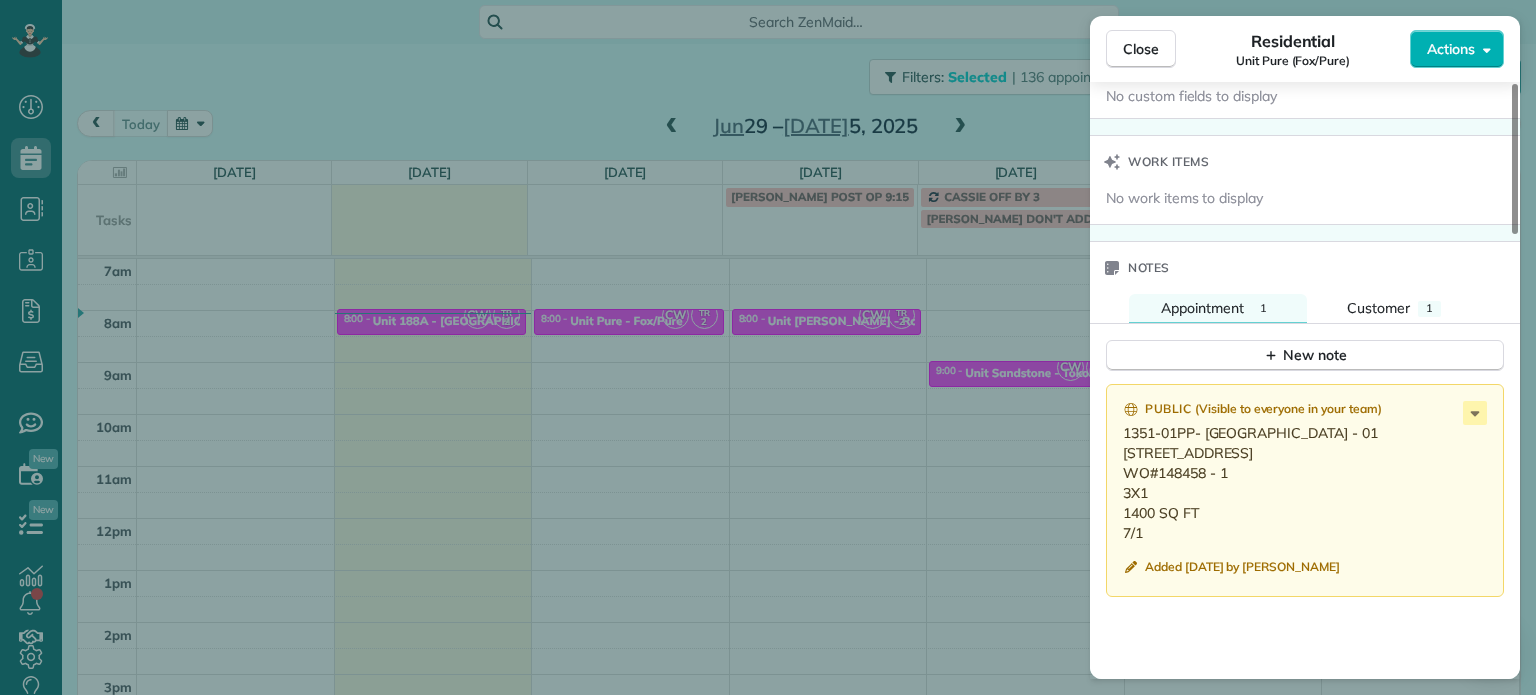 scroll, scrollTop: 1500, scrollLeft: 0, axis: vertical 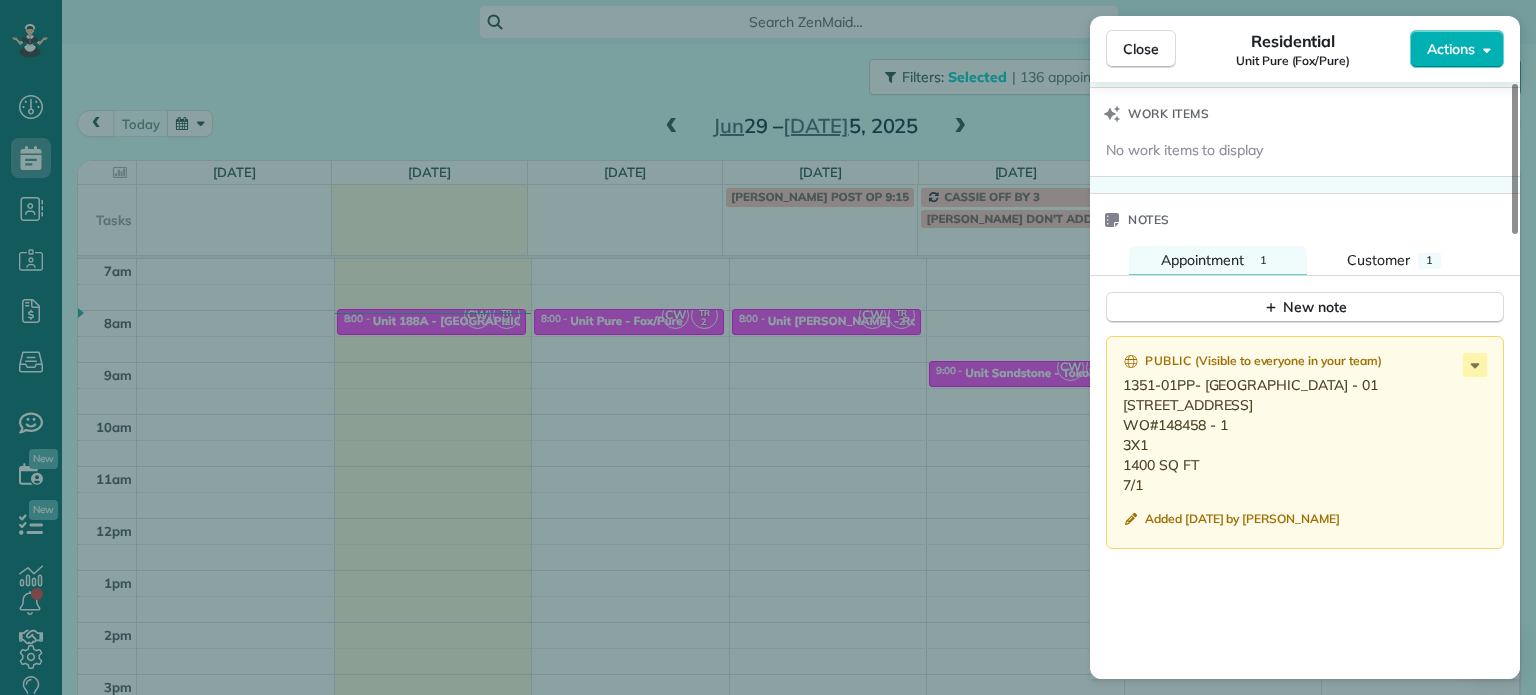 drag, startPoint x: 1229, startPoint y: 430, endPoint x: 1158, endPoint y: 435, distance: 71.17584 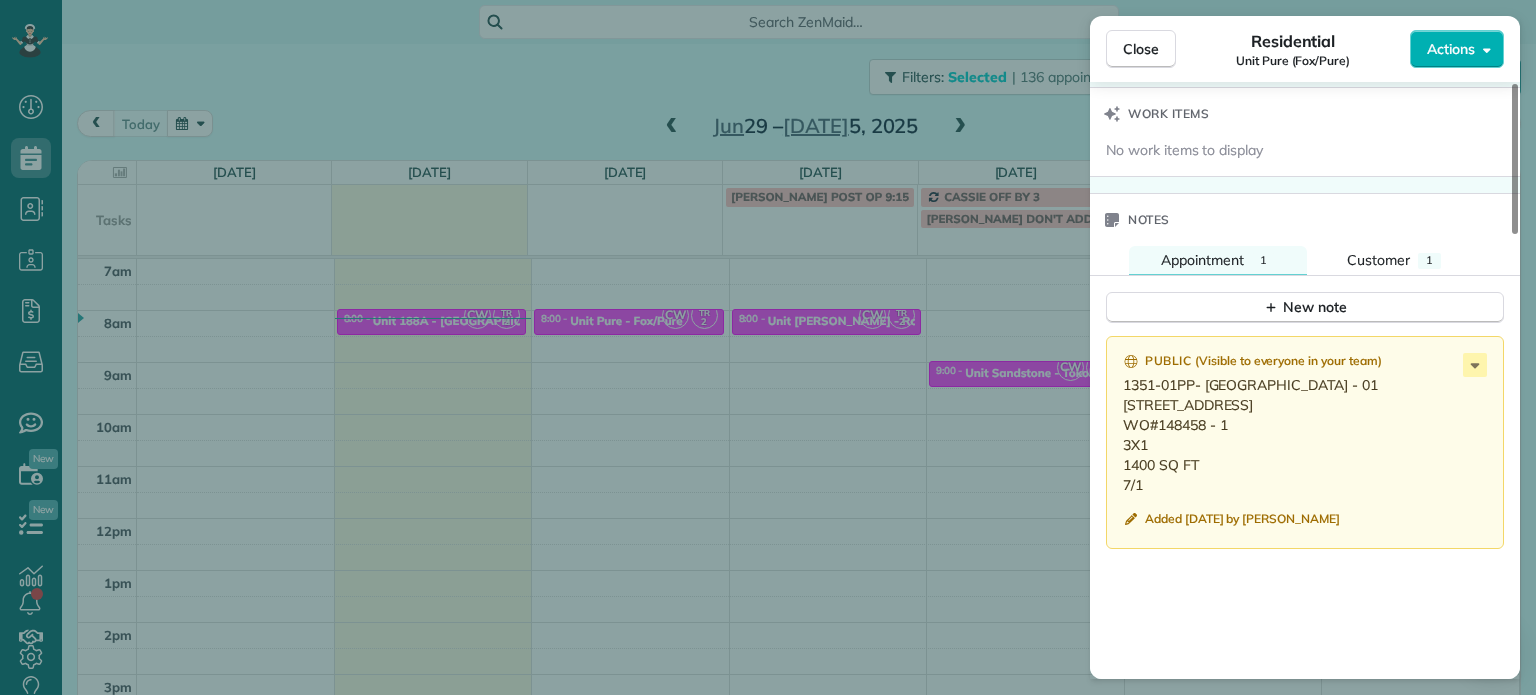 click on "Close Residential Unit Pure (Fox/Pure) Actions Status Active Unit Pure (Fox/Pure) · Open profile No phone number on record Add phone number No email on record Add email View Details Residential Tuesday, July 01, 2025 ( today ) 8:00 AM 8:30 AM 30 minutes One time 2167 Southwest Yamhill Street Portland OR 97205 Service was not rated yet Setup ratings Cleaners Time in and out Assign Invite Cleaners Christina   Wright-German 8:00 AM 8:30 AM Tammi   Rue 8:00 AM 8:30 AM Checklist Try Now Keep this appointment up to your standards. Stay on top of every detail, keep your cleaners organised, and your client happy. Assign a checklist Watch a 5 min demo Billing Billing actions Price $0.00 Overcharge $0.00 Discount $0.00 Coupon discount - Primary tax - Secondary tax - Total appointment price $0.00 Tips collected New feature! $0.00 Mark as paid Total including tip $0.00 Get paid online in no-time! Send an invoice and reward your cleaners with tips Charge customer credit card Appointment custom fields Work items Notes 1 1" at bounding box center [768, 347] 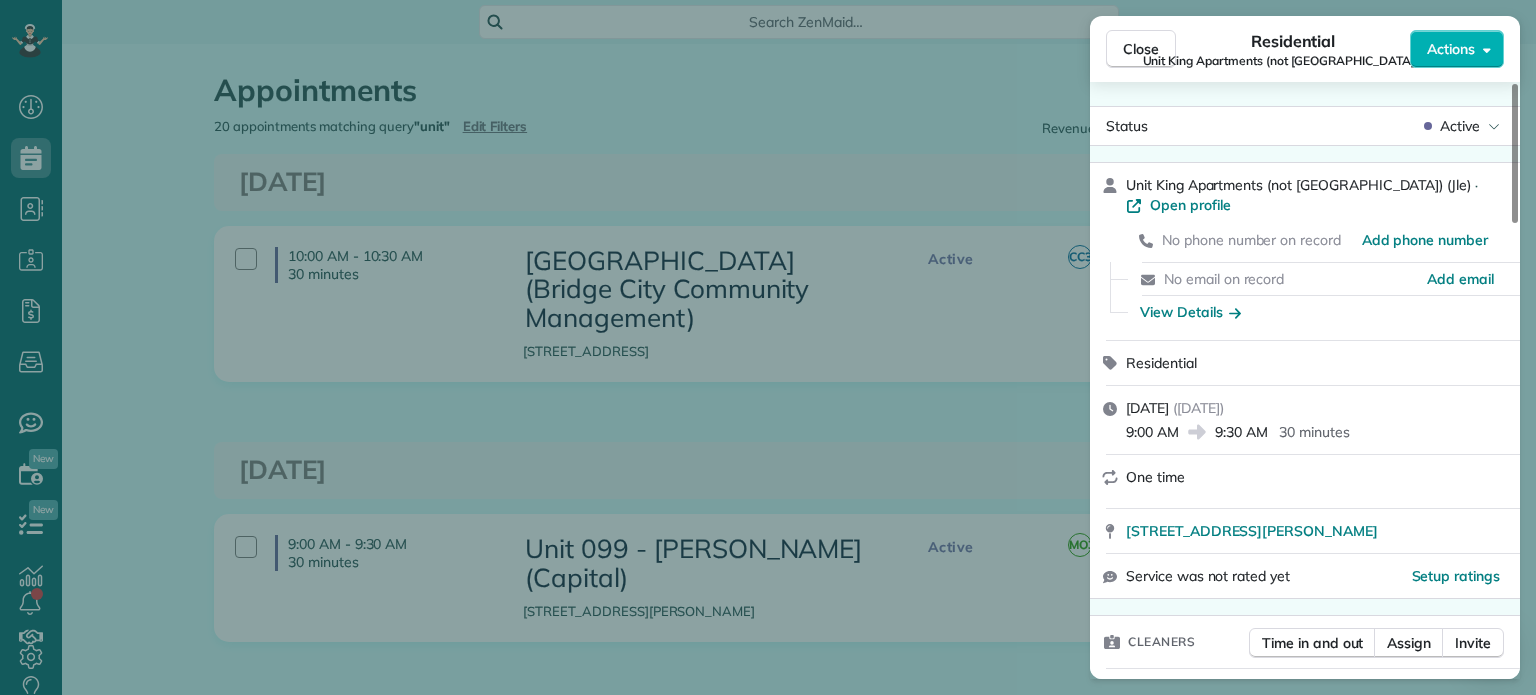 scroll, scrollTop: 0, scrollLeft: 0, axis: both 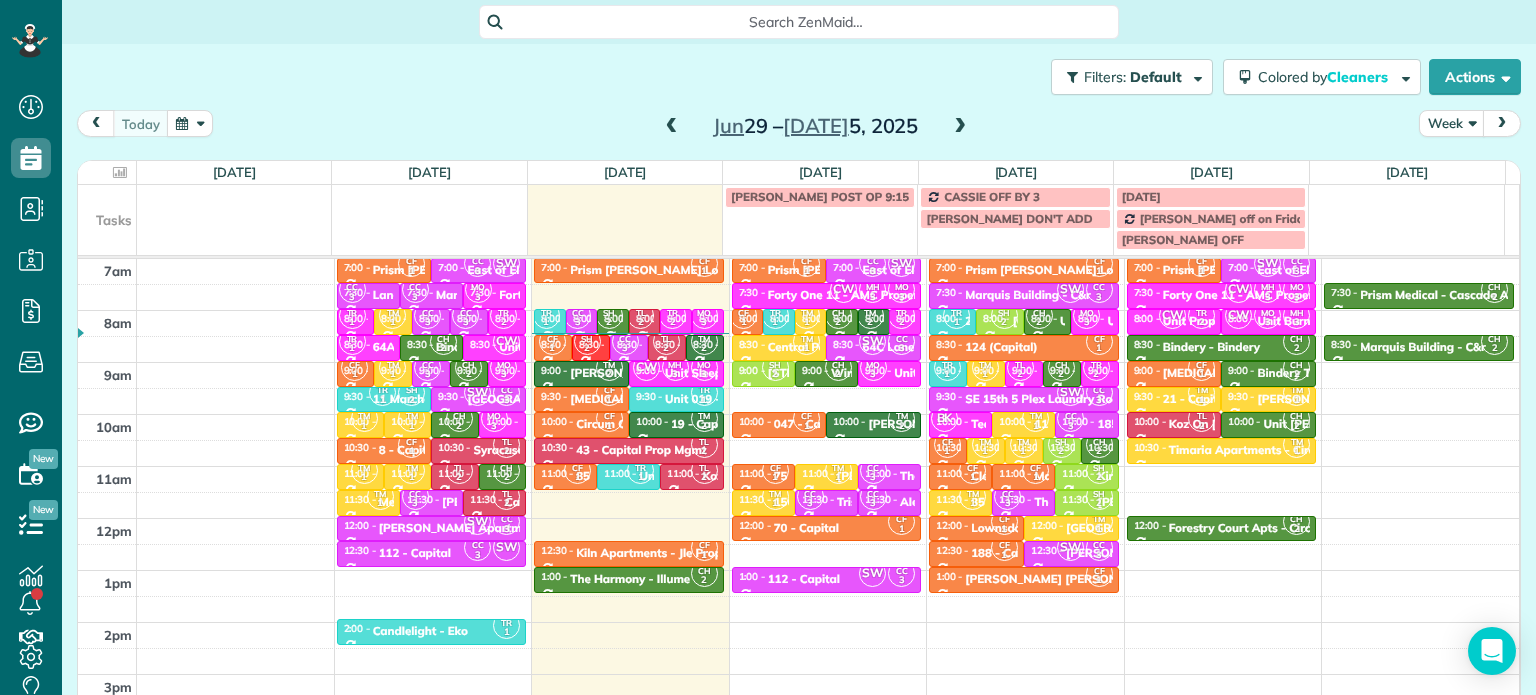click at bounding box center [960, 127] 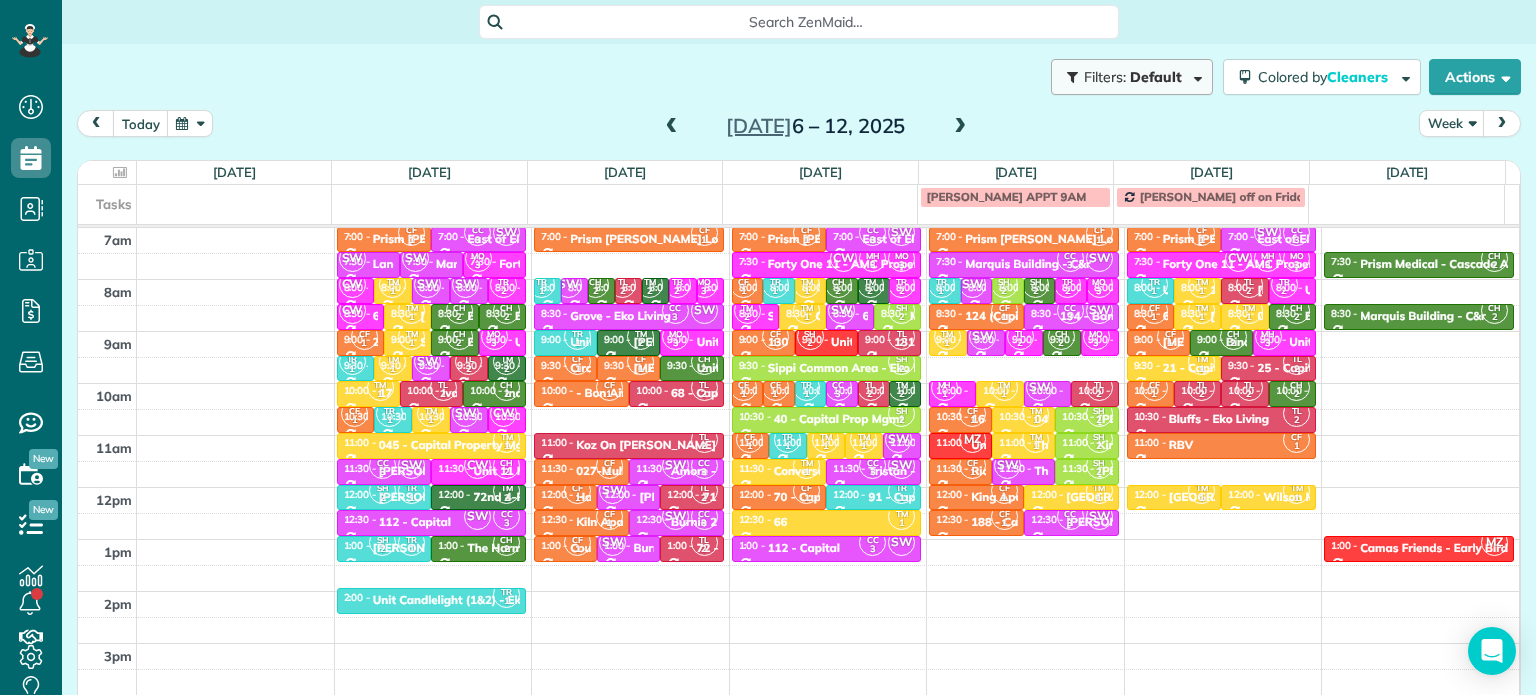 click on "Default" at bounding box center [1156, 77] 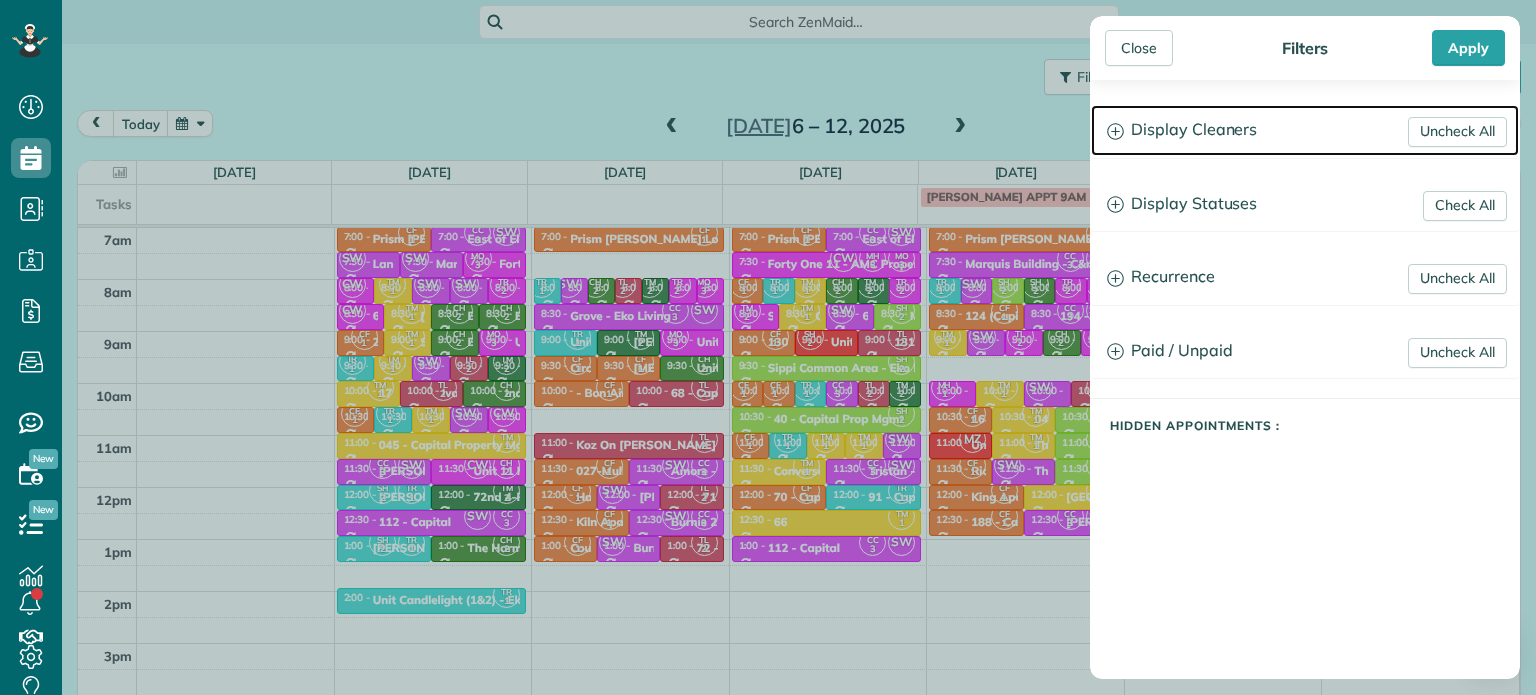 click on "Display Cleaners" at bounding box center (1305, 130) 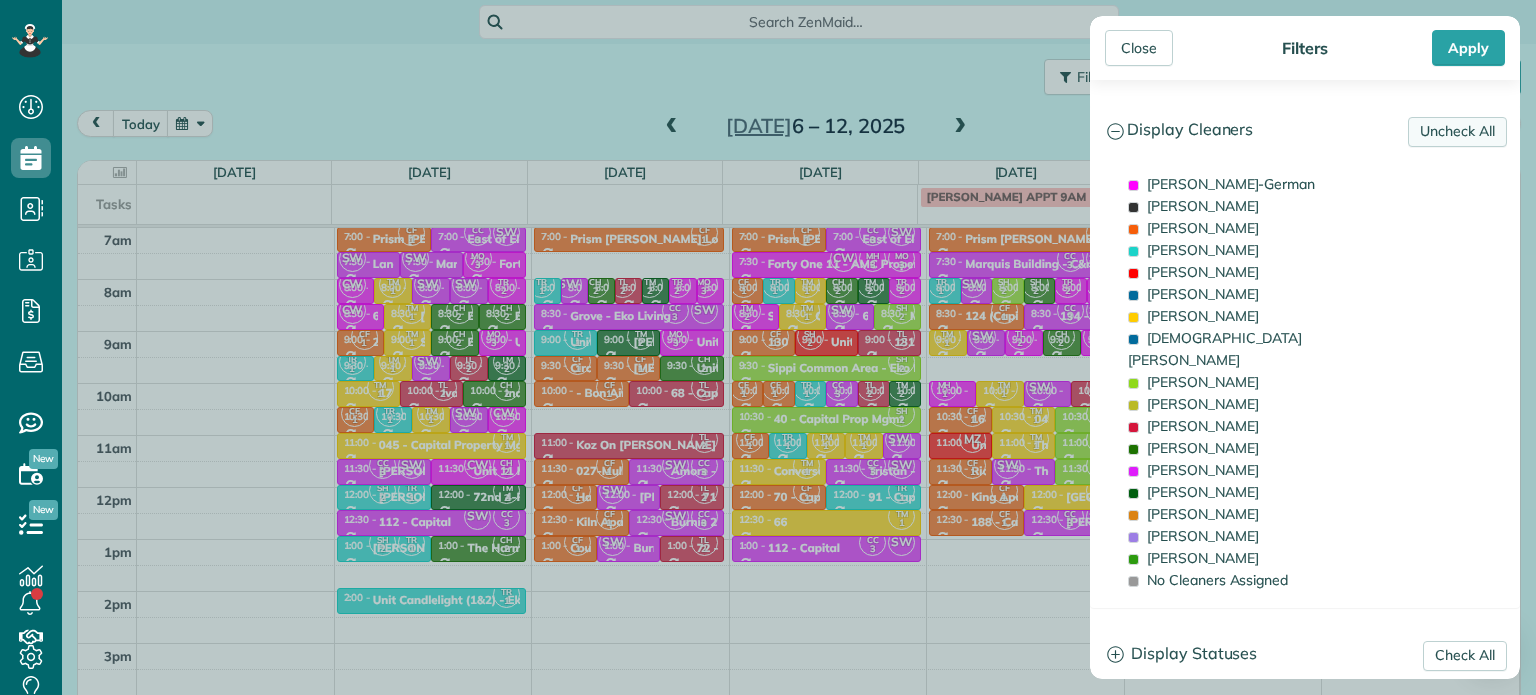 click on "Uncheck All" at bounding box center [1457, 132] 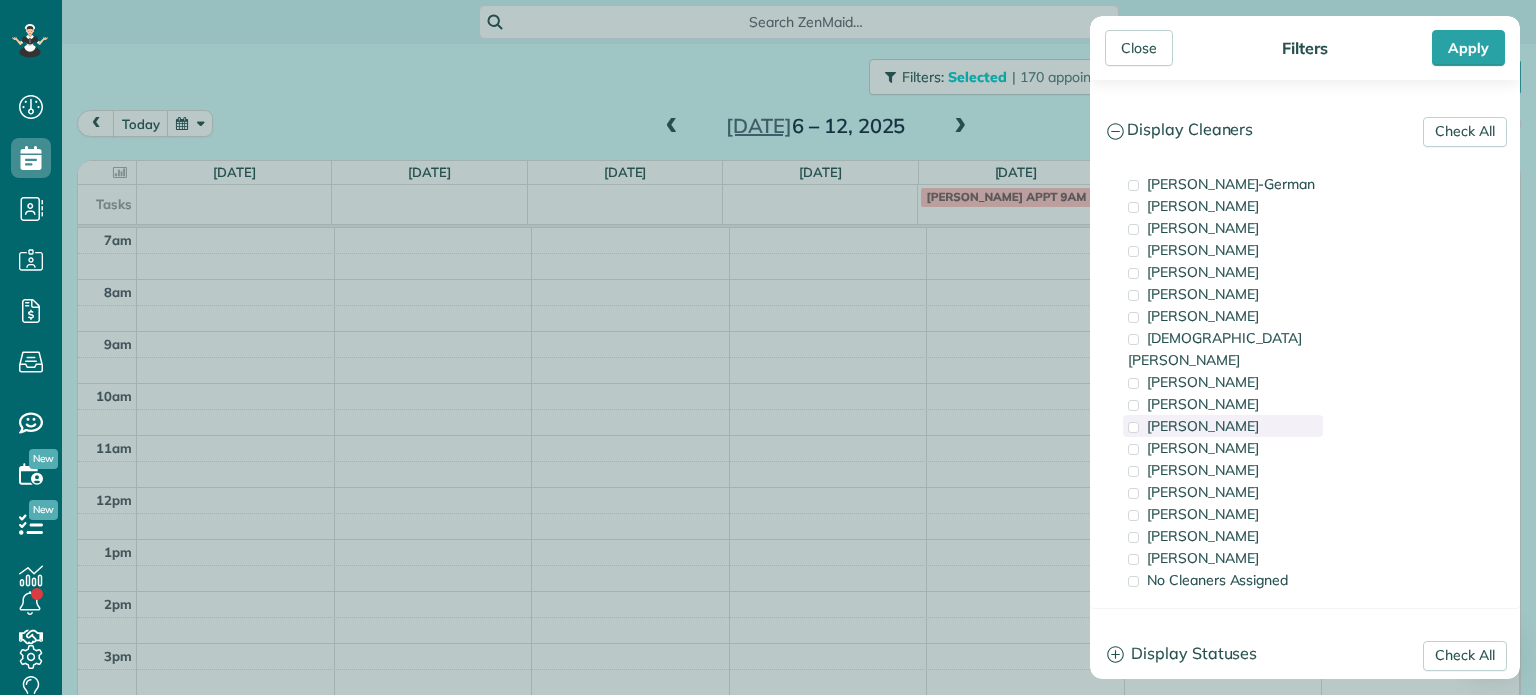 click on "[PERSON_NAME]" at bounding box center [1203, 426] 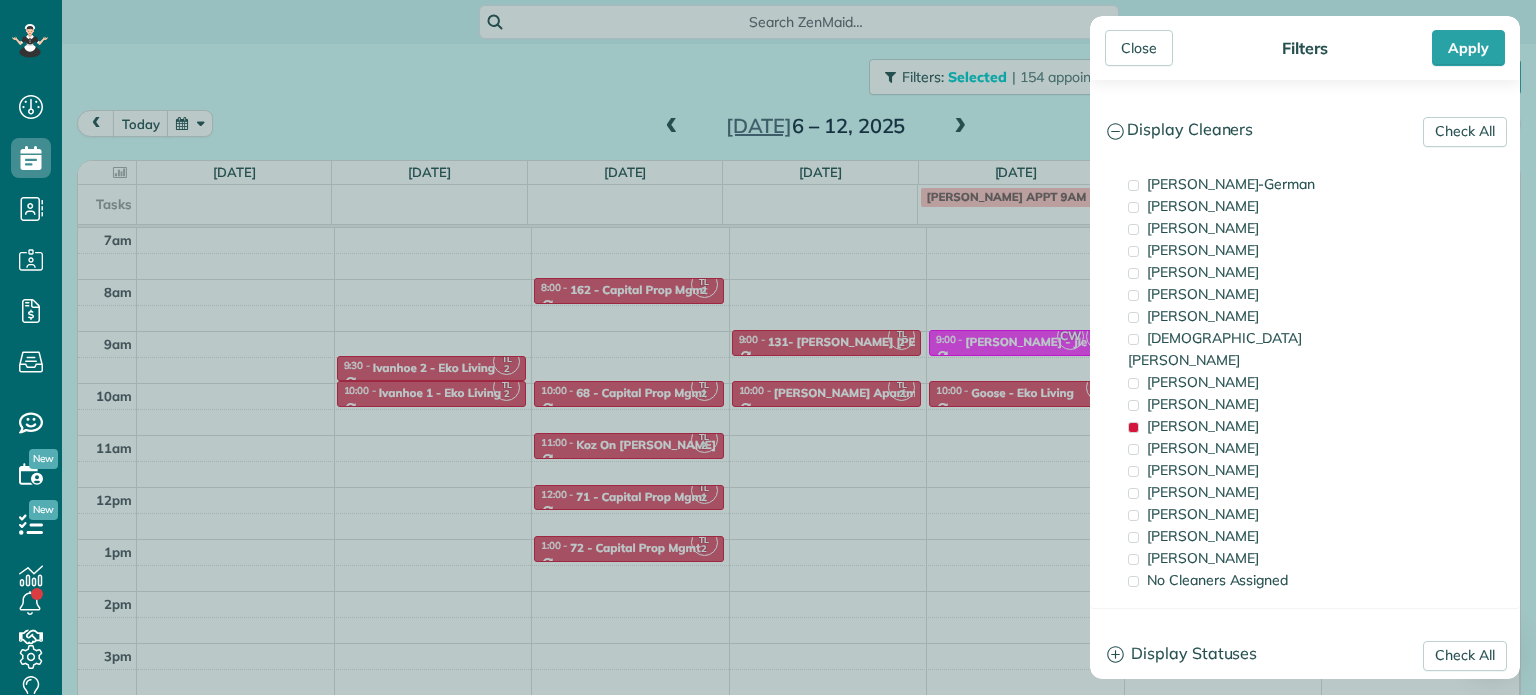 click on "Close
Filters
Apply
Check All
Display Cleaners
[PERSON_NAME]-German
[PERSON_NAME]
[PERSON_NAME]
[PERSON_NAME]
[PERSON_NAME]
[PERSON_NAME]
[PERSON_NAME]" at bounding box center [768, 347] 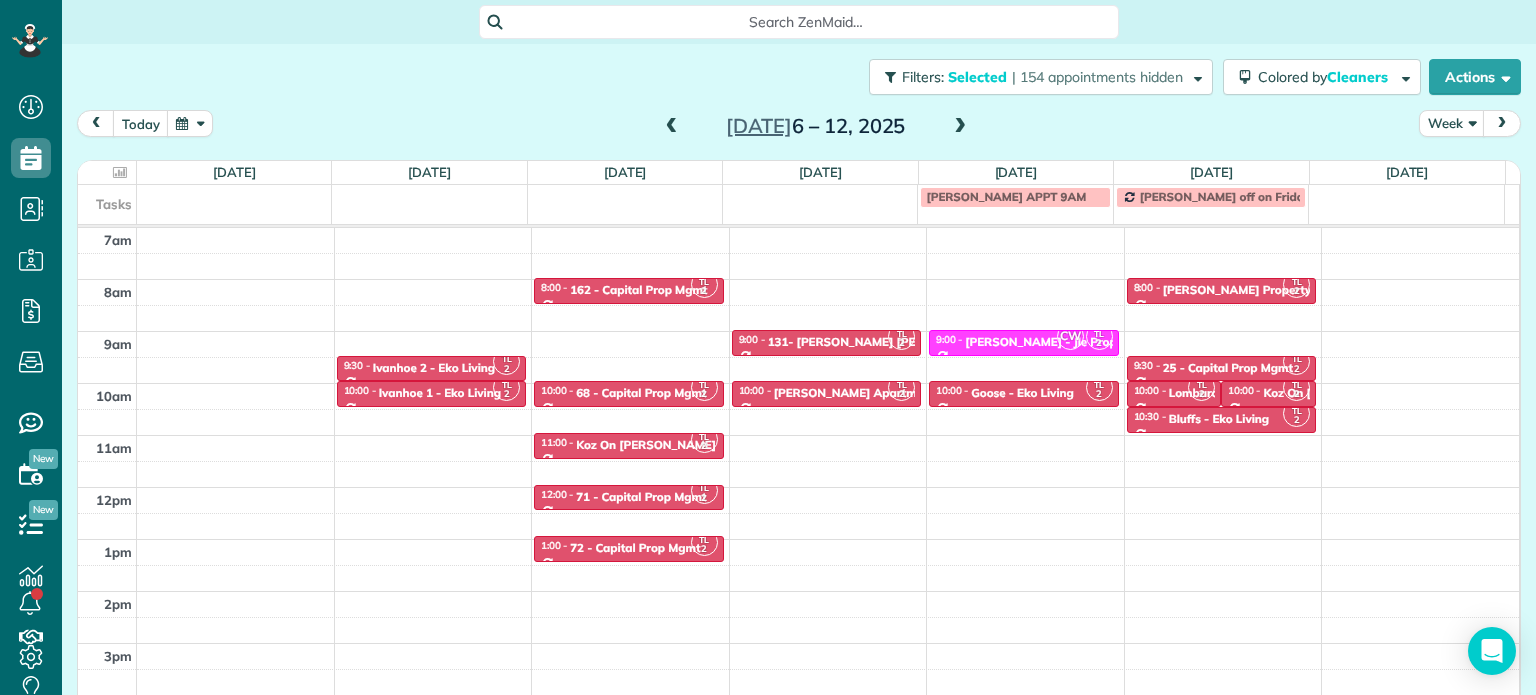 click on "Filters:   Selected
|  154 appointments hidden
Colored by  Cleaners
Color by Cleaner
Color by Team
Color by Status
Color by Recurrence
Color by Paid/Unpaid
Filters  Selected
Schedule Changes
Actions
Create Appointment
Create Task
Clock In/Out
Send Work Orders
Print Route Sheets
[DATE] Emails/Texts
View Metrics" at bounding box center (799, 77) 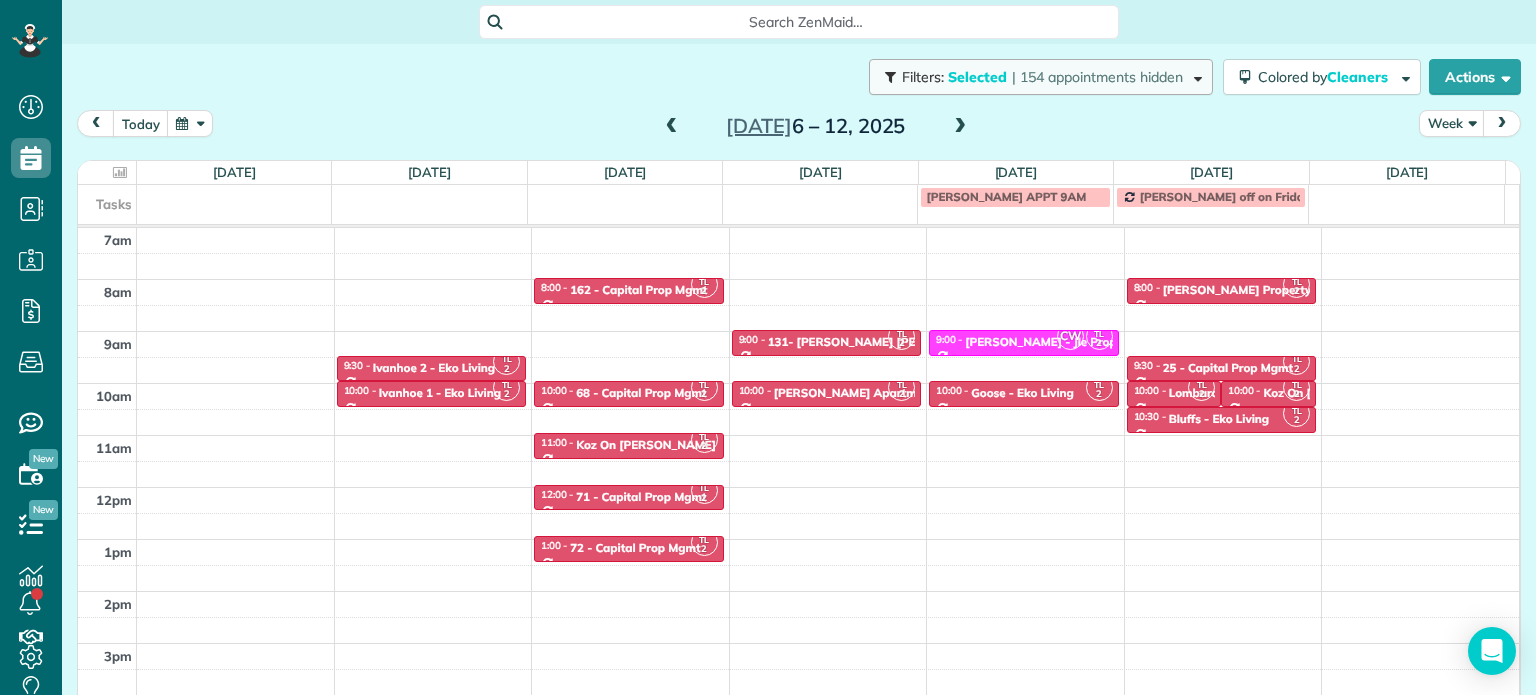 click on "Filters:   Selected
|  154 appointments hidden" at bounding box center (1041, 77) 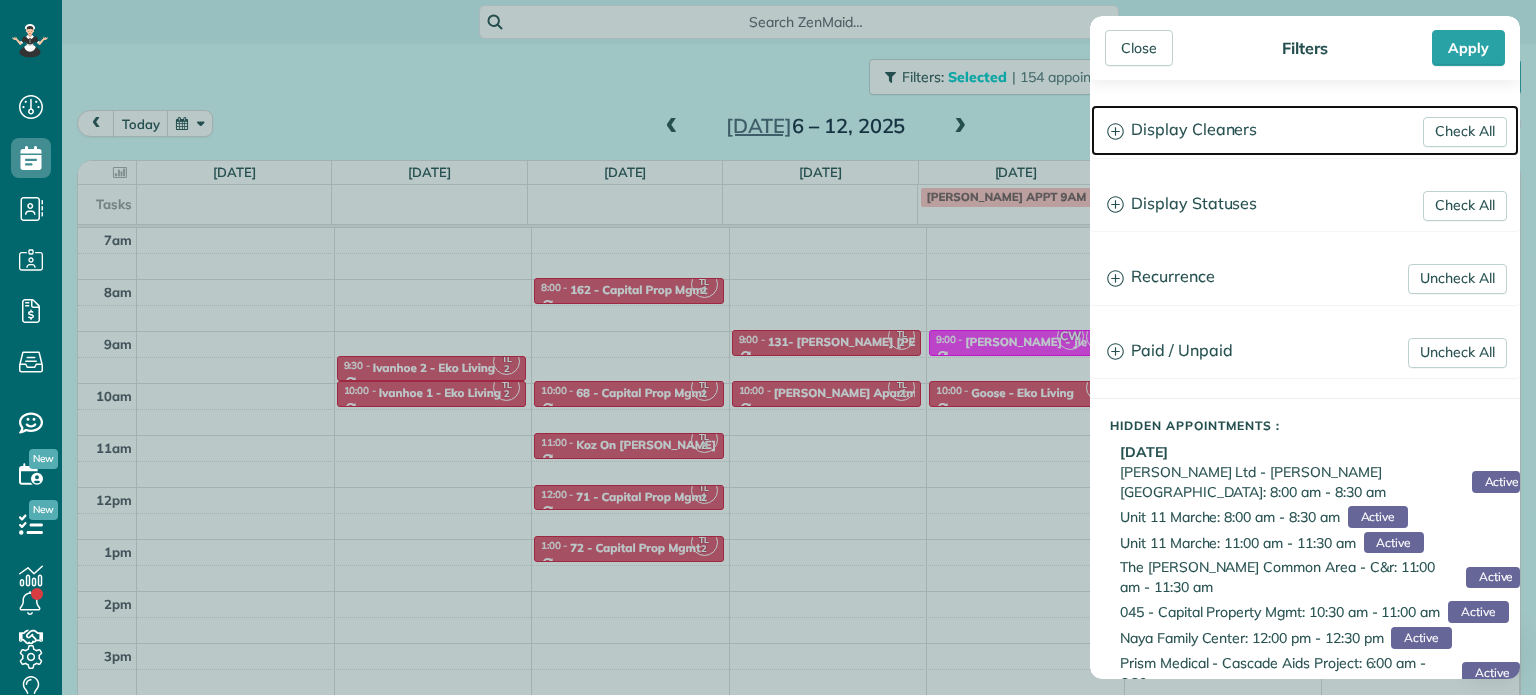 click on "Display Cleaners" at bounding box center [1305, 130] 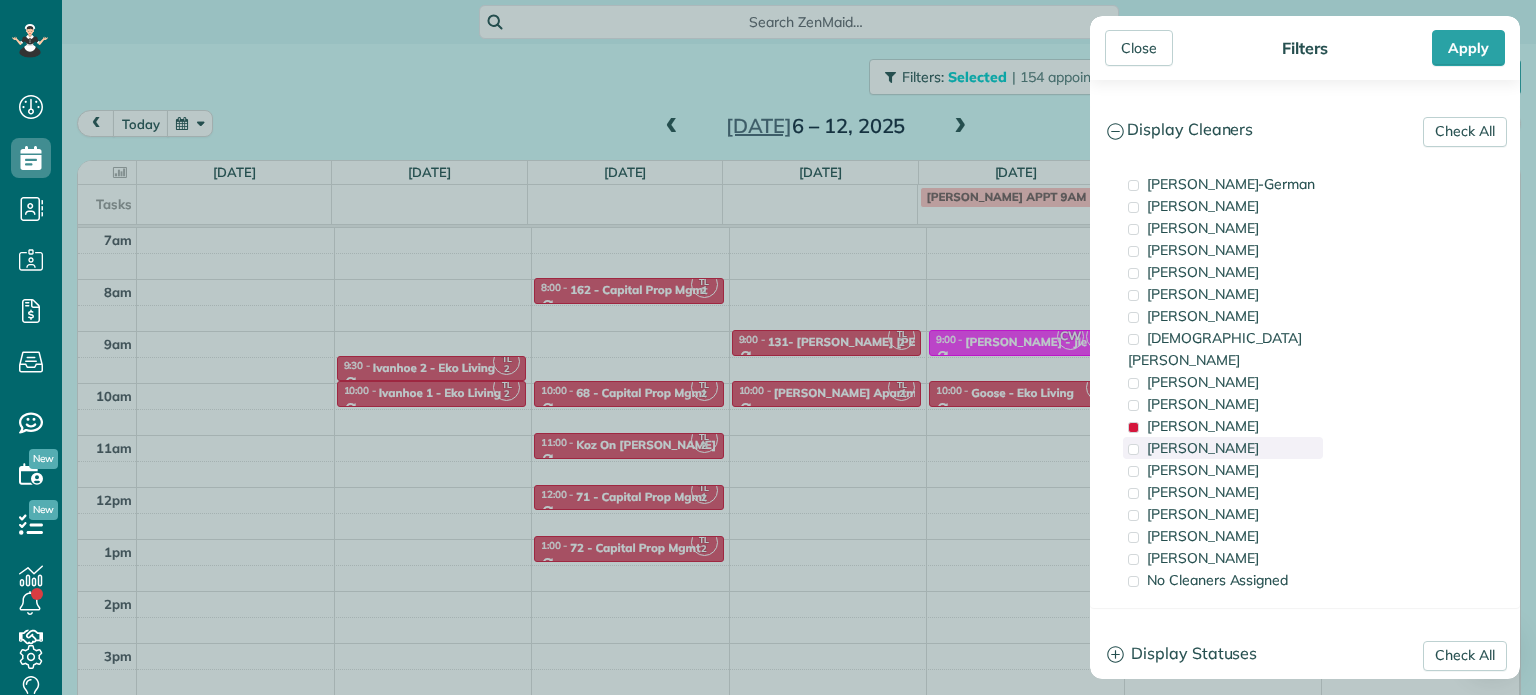 click on "[PERSON_NAME]" at bounding box center (1203, 448) 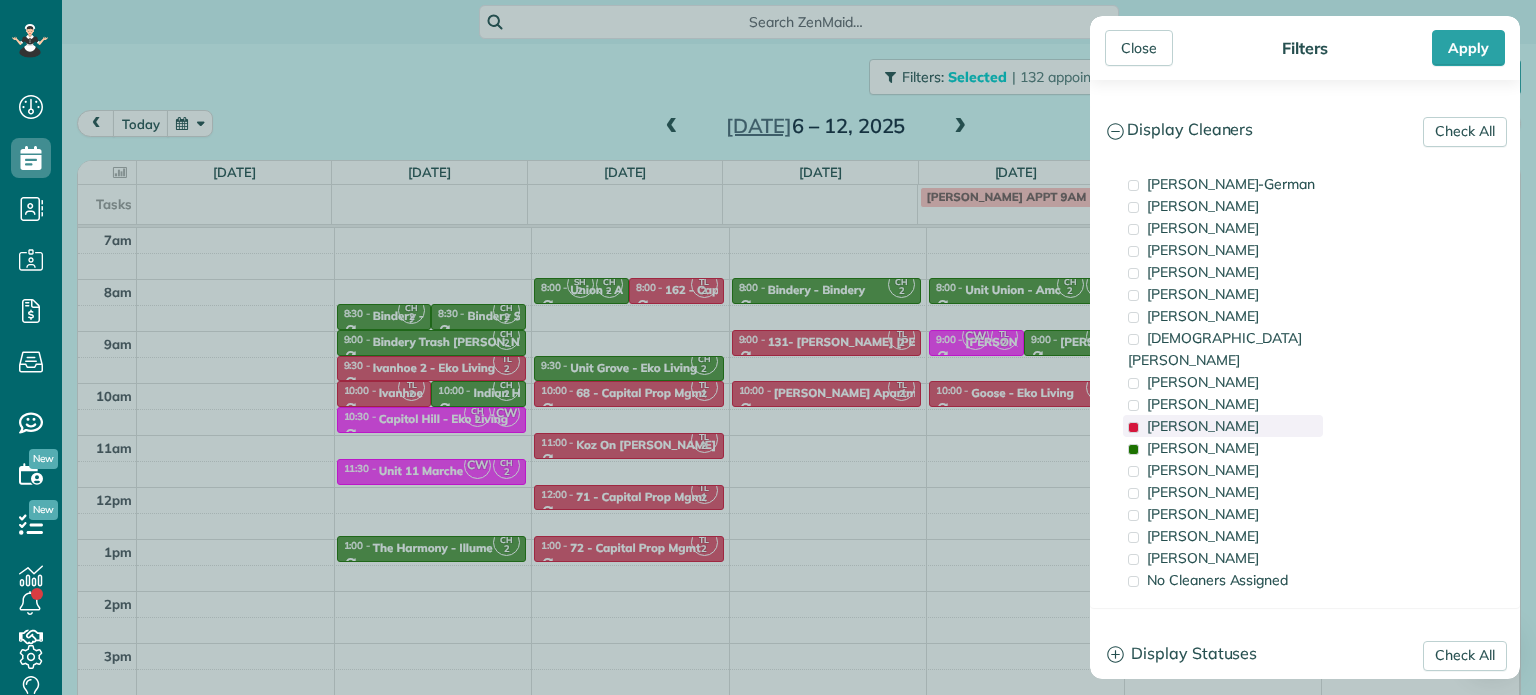 click on "[PERSON_NAME]" at bounding box center [1203, 426] 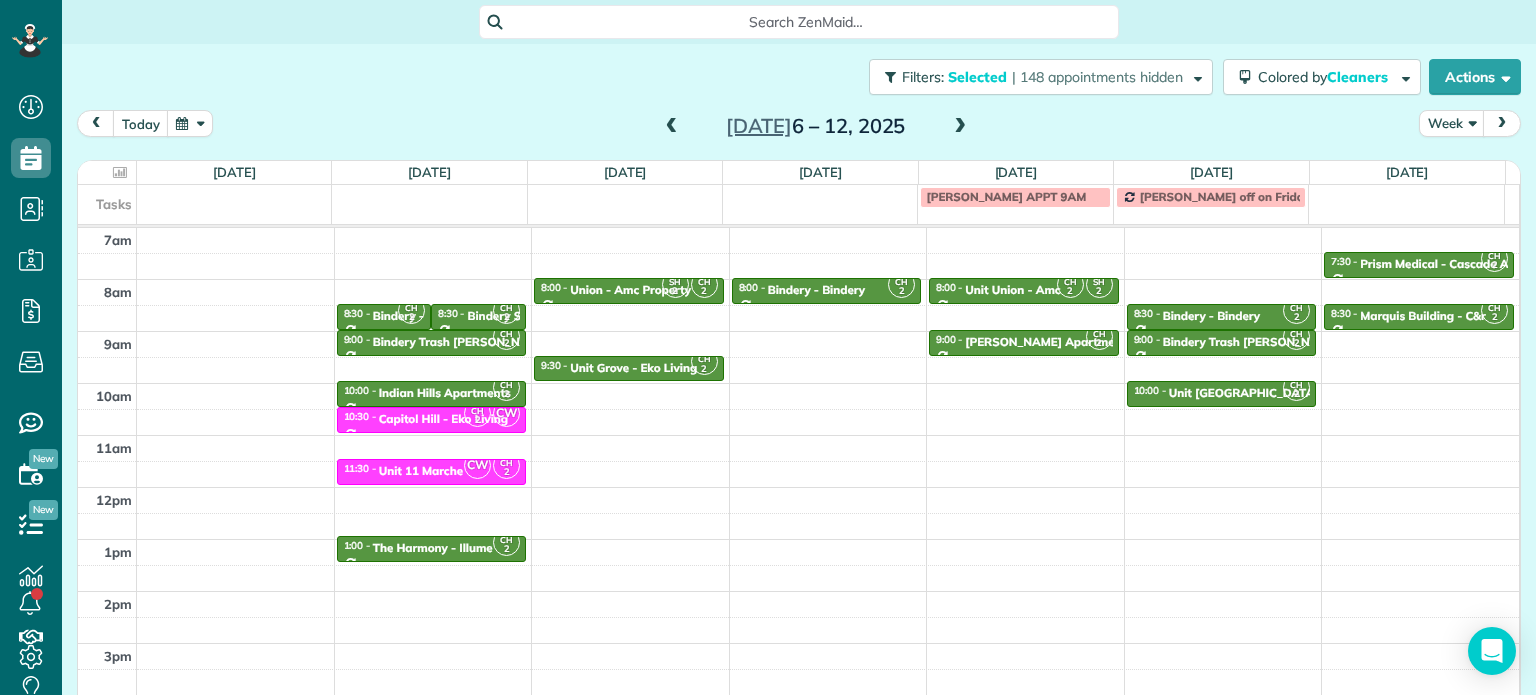 click on "Close
Filters
Apply
Check All
Display Cleaners
[PERSON_NAME]-German
[PERSON_NAME]
[PERSON_NAME]
[PERSON_NAME]
[PERSON_NAME]
[PERSON_NAME]
[PERSON_NAME]" at bounding box center [768, 347] 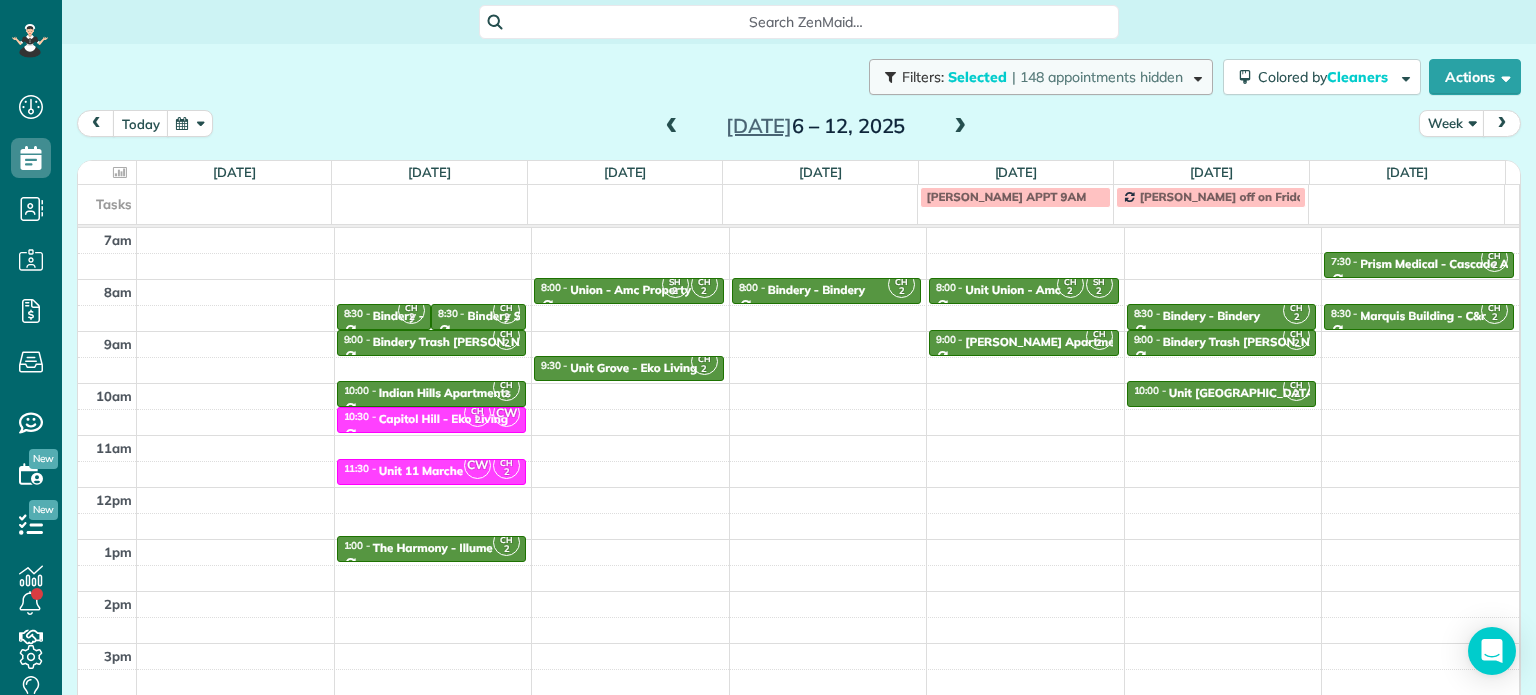 click on "|  148 appointments hidden" at bounding box center (1097, 77) 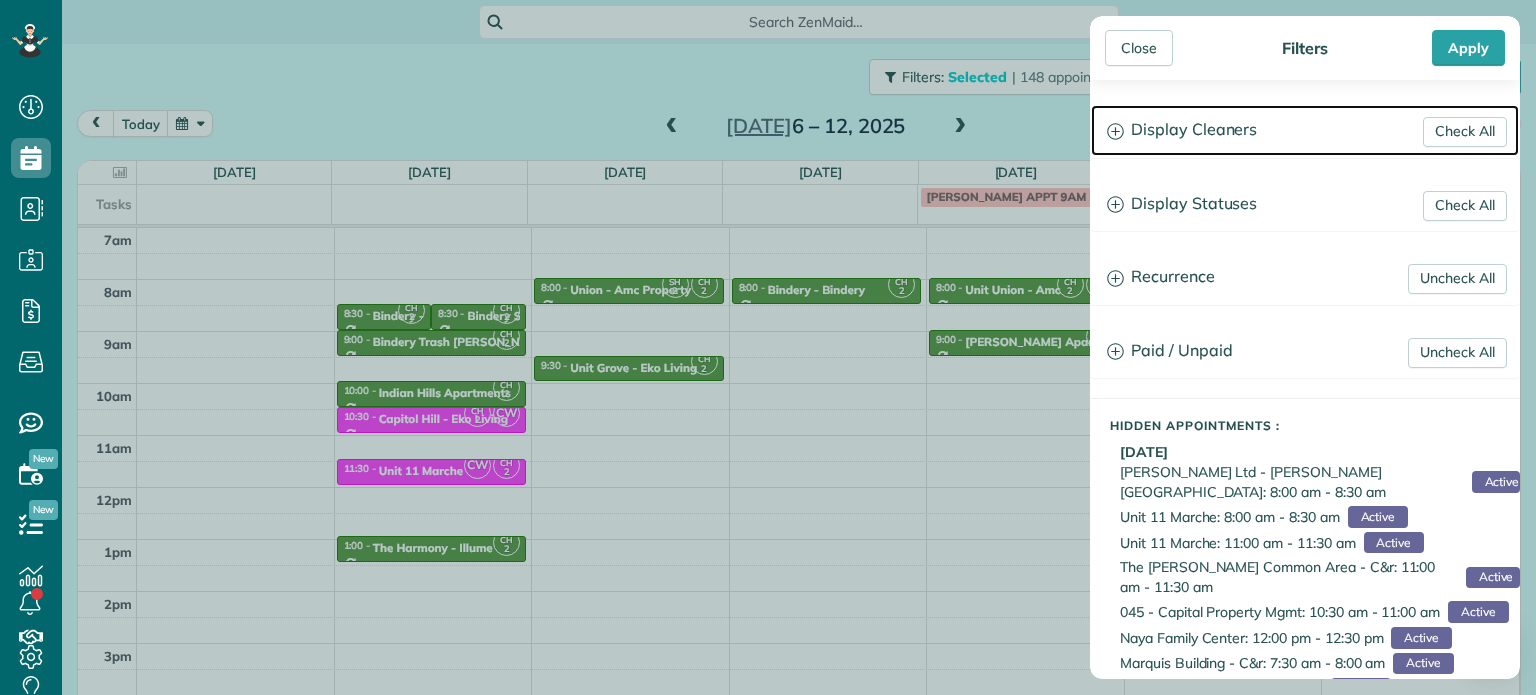 click on "Display Cleaners" at bounding box center (1305, 130) 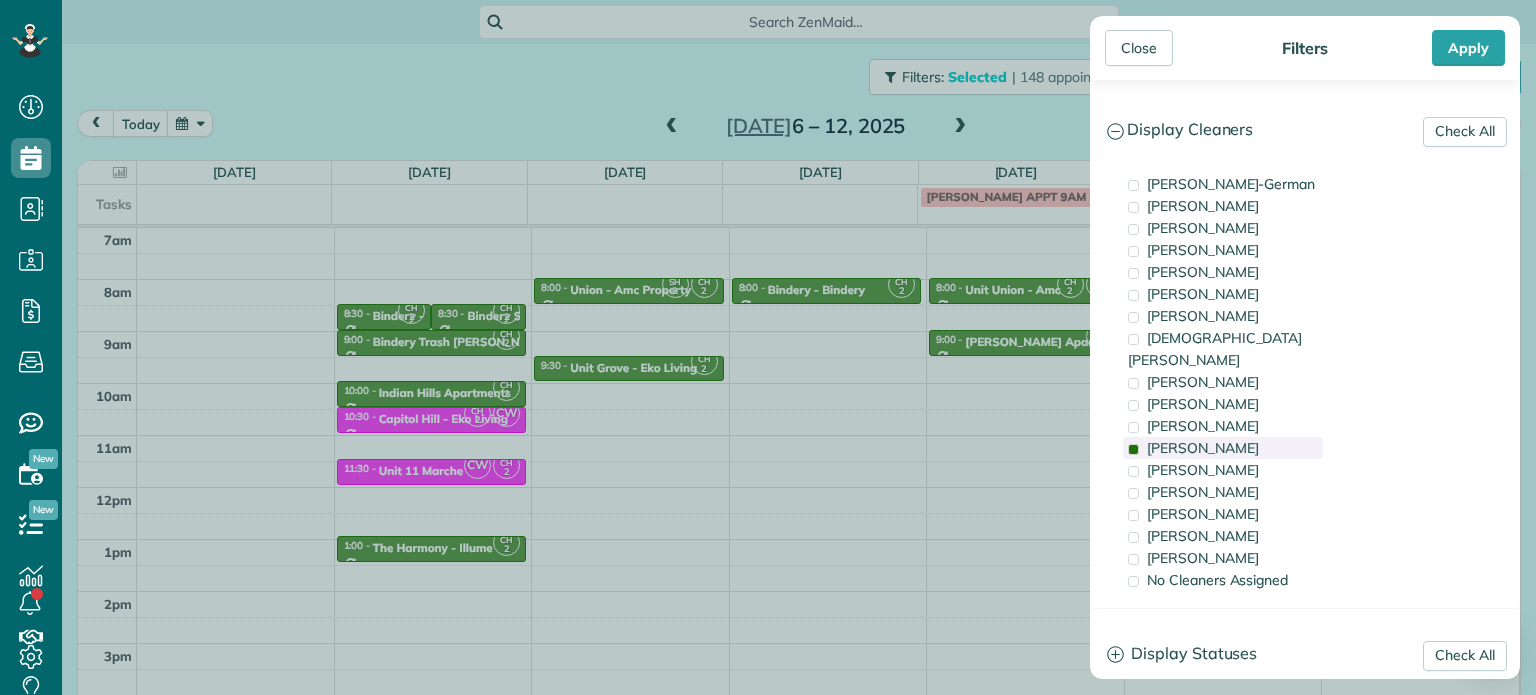 click on "[PERSON_NAME]" at bounding box center [1223, 448] 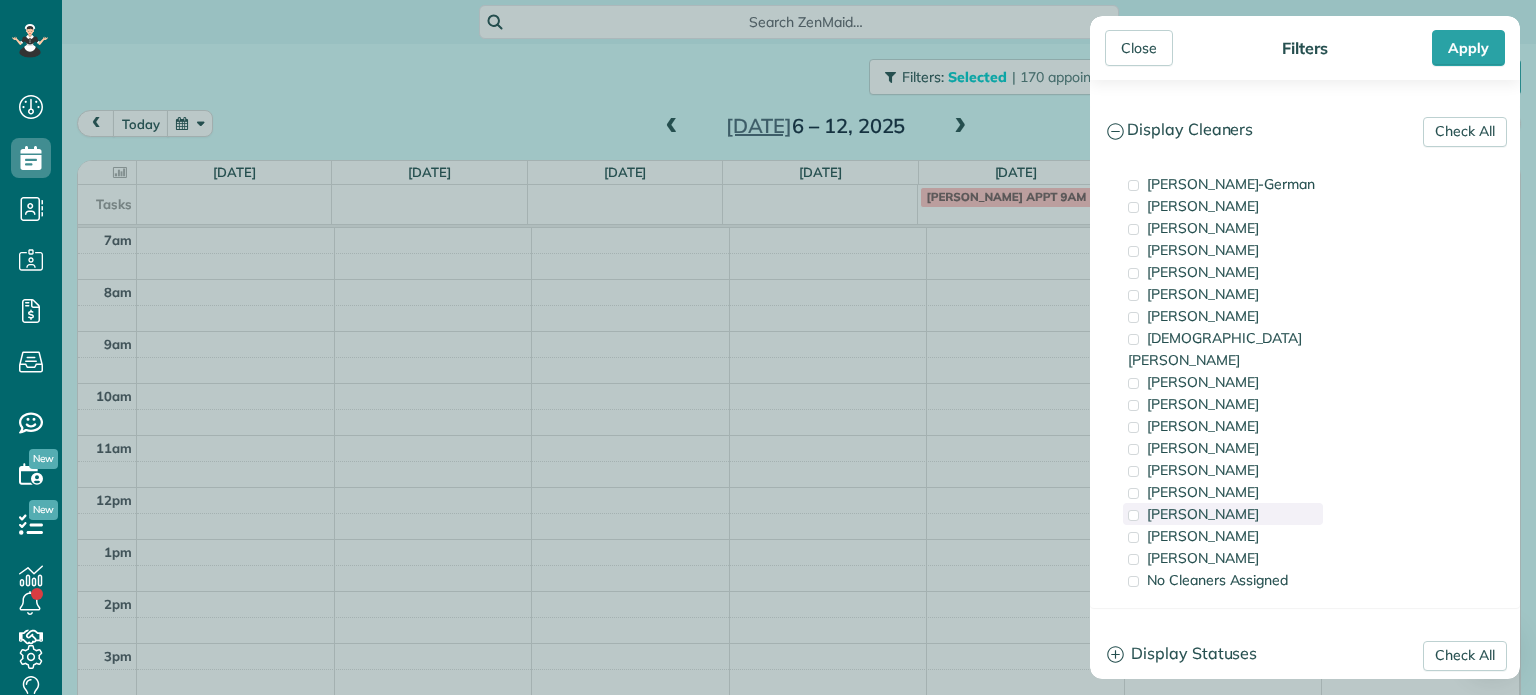 click on "[PERSON_NAME]" at bounding box center (1223, 514) 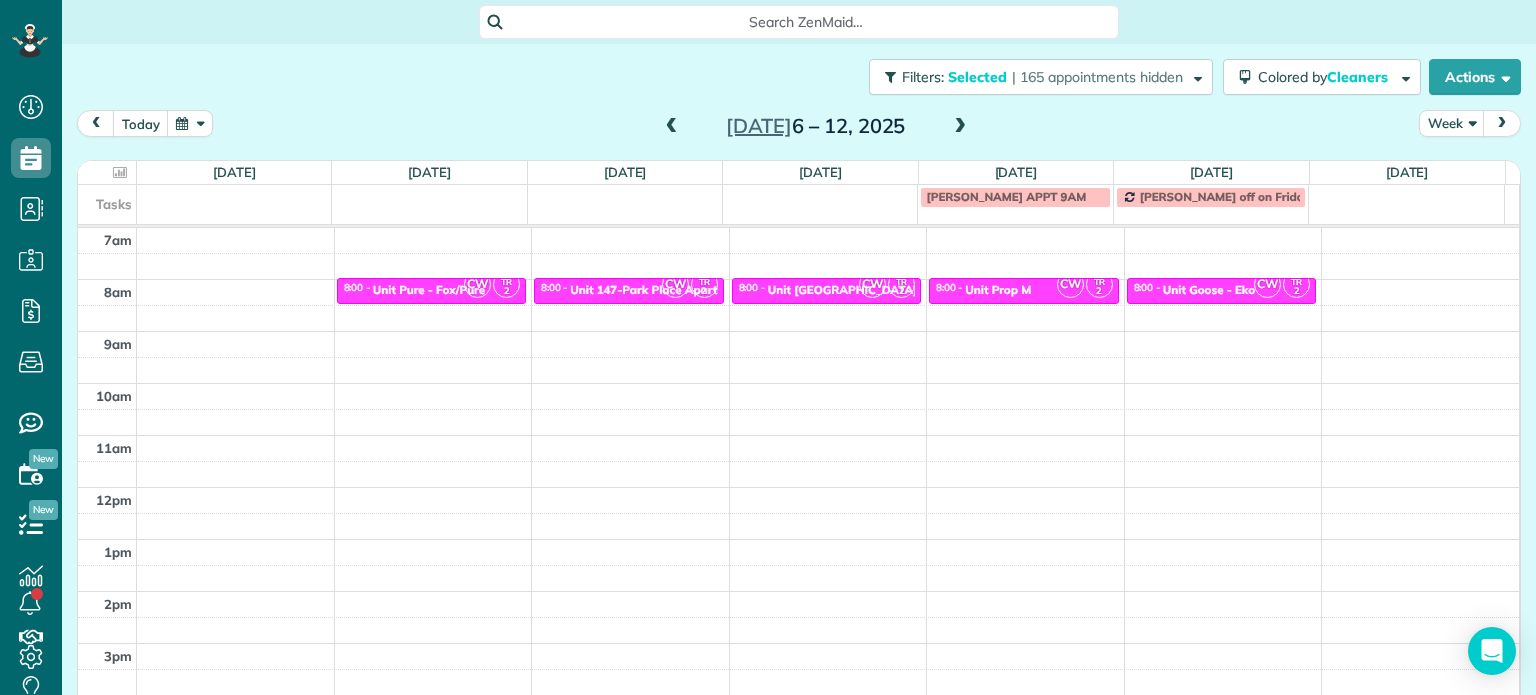 click on "Close
Filters
Apply
Check All
Display Cleaners
[PERSON_NAME]-German
[PERSON_NAME]
[PERSON_NAME]
[PERSON_NAME]
[PERSON_NAME]
[PERSON_NAME]
[PERSON_NAME]" at bounding box center [768, 347] 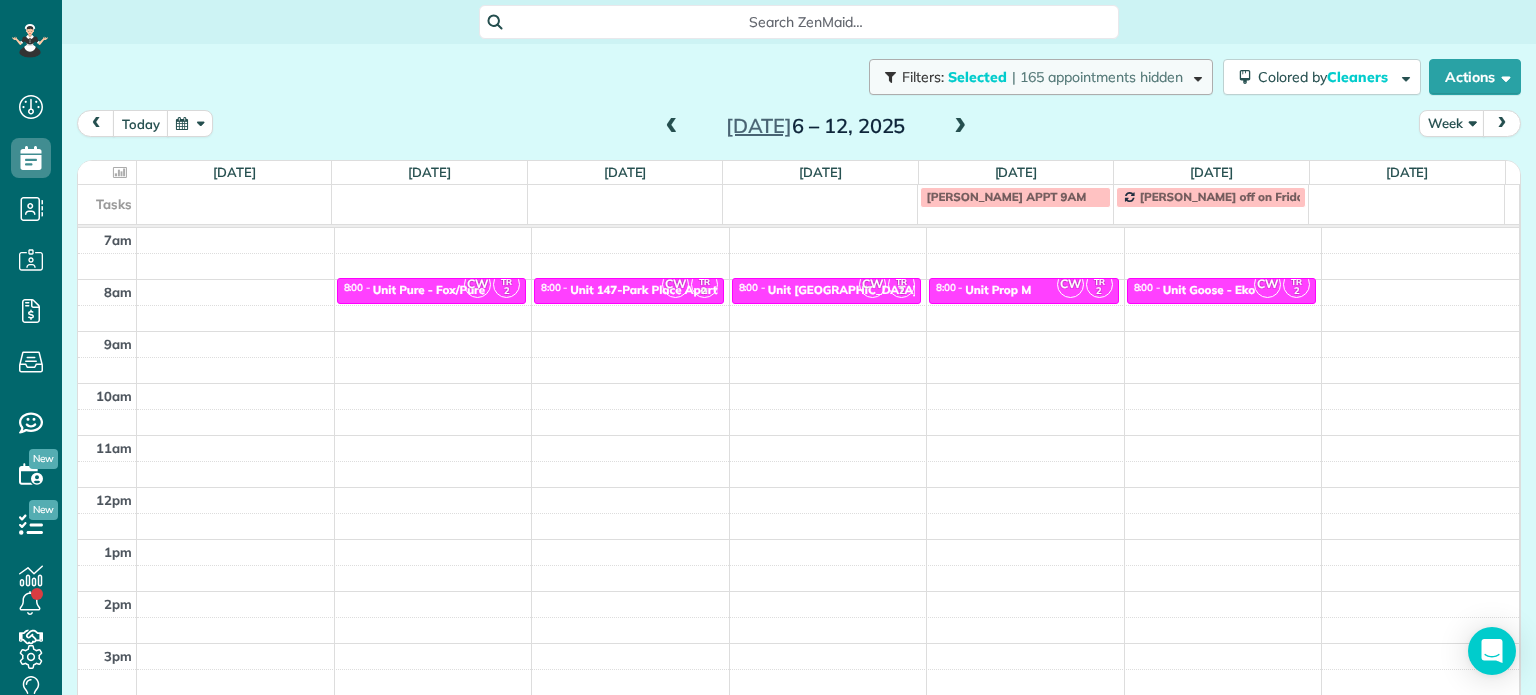 click on "|  165 appointments hidden" at bounding box center [1097, 77] 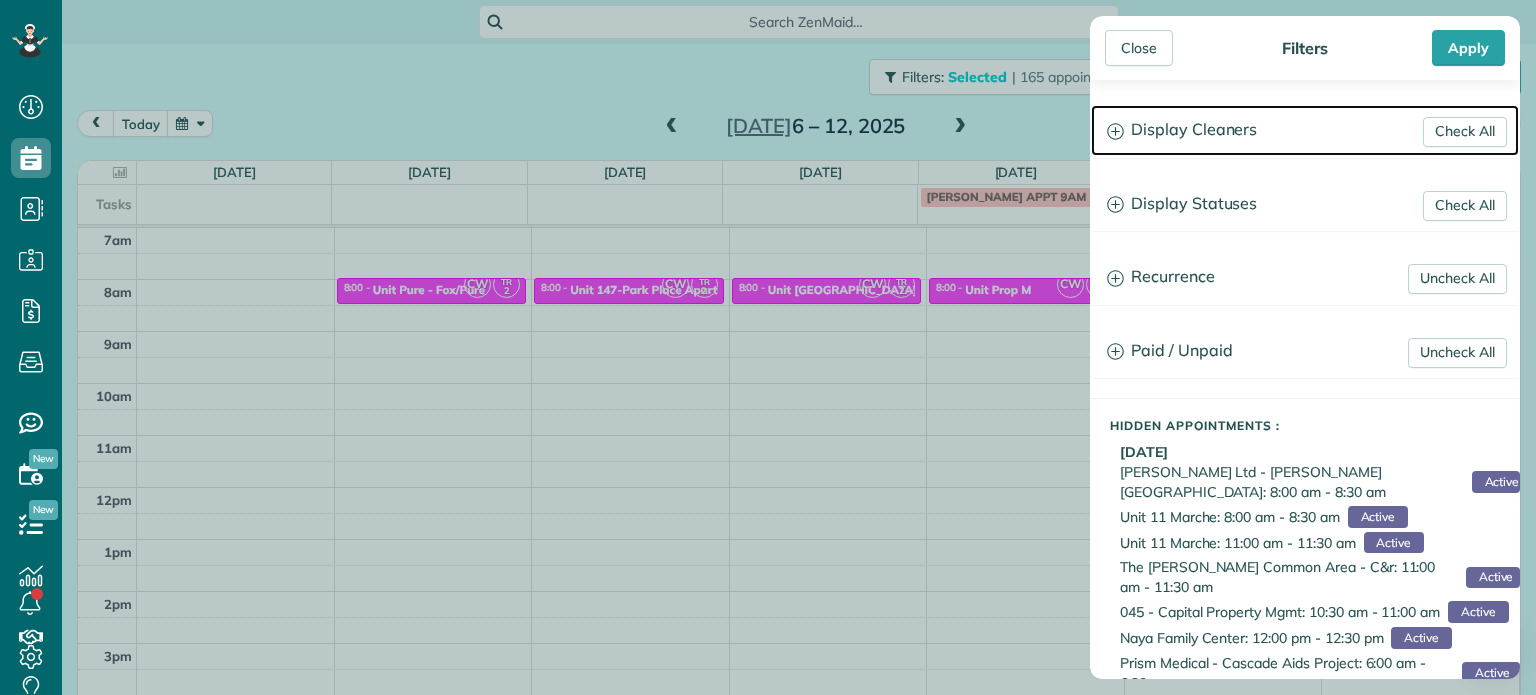 click on "Display Cleaners" at bounding box center [1305, 130] 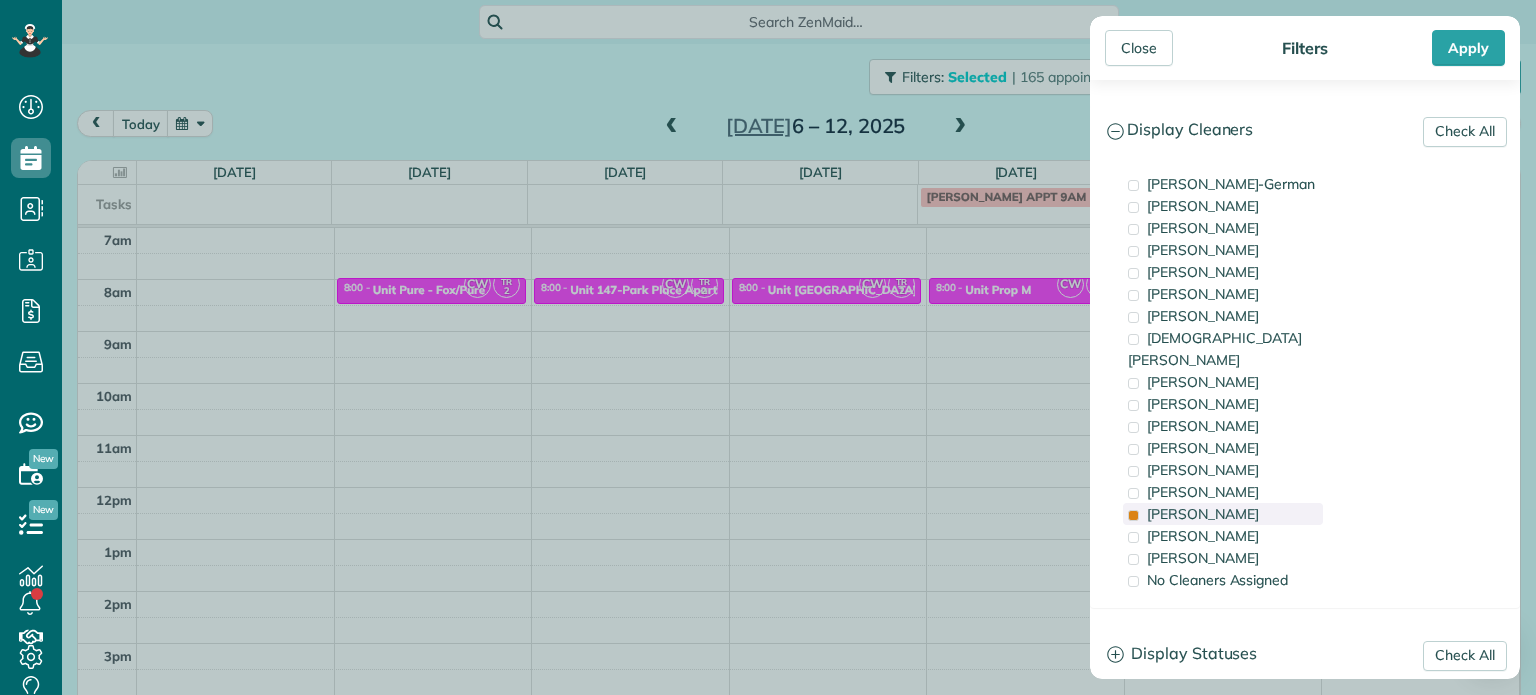 drag, startPoint x: 1216, startPoint y: 487, endPoint x: 1216, endPoint y: 475, distance: 12 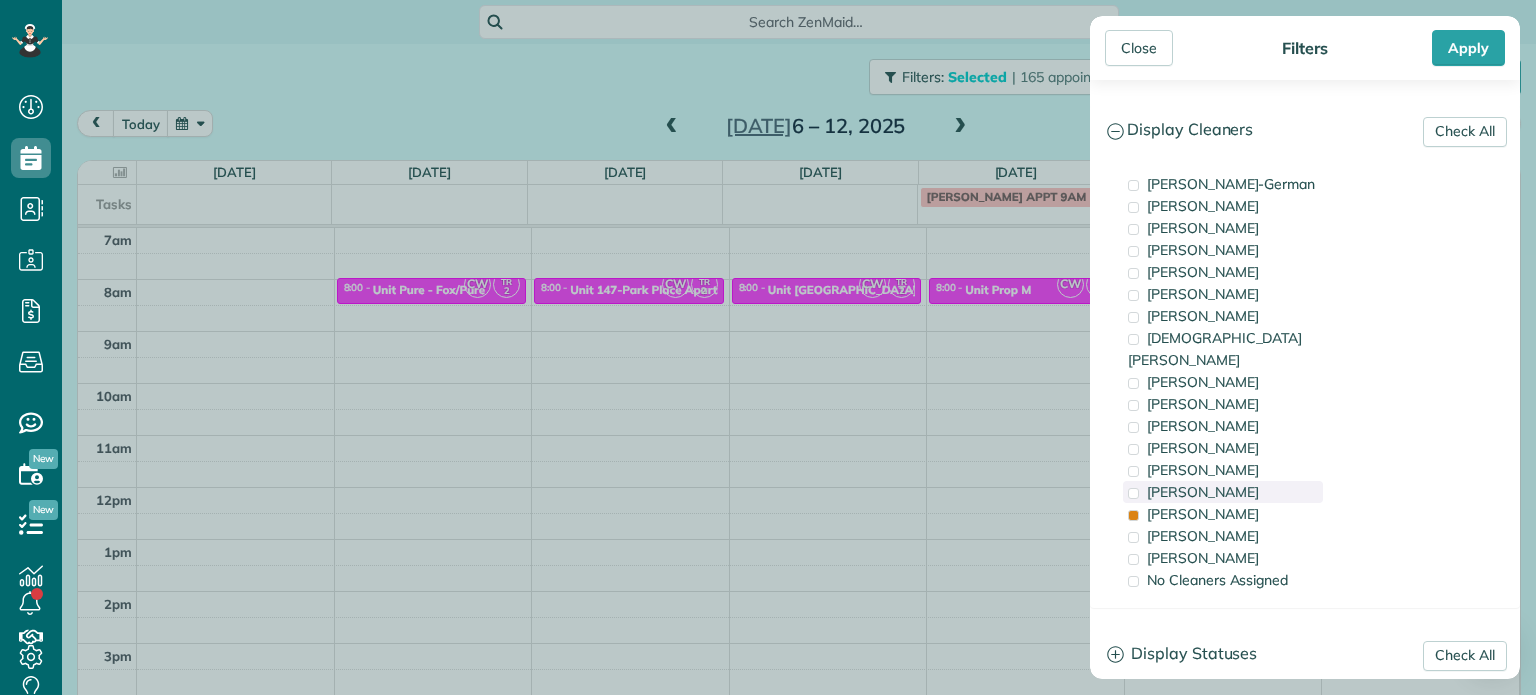 click on "[PERSON_NAME]" at bounding box center [1203, 514] 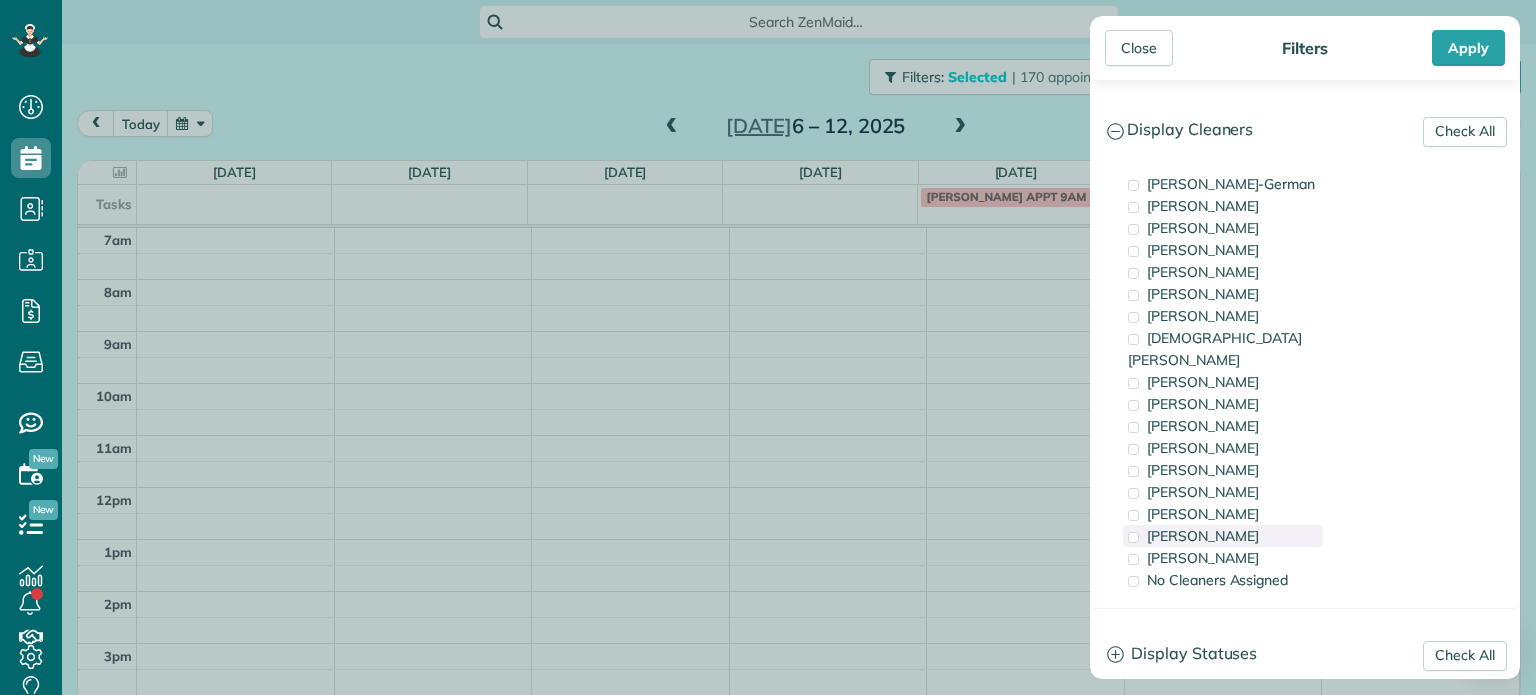 click on "[PERSON_NAME]" at bounding box center (1203, 536) 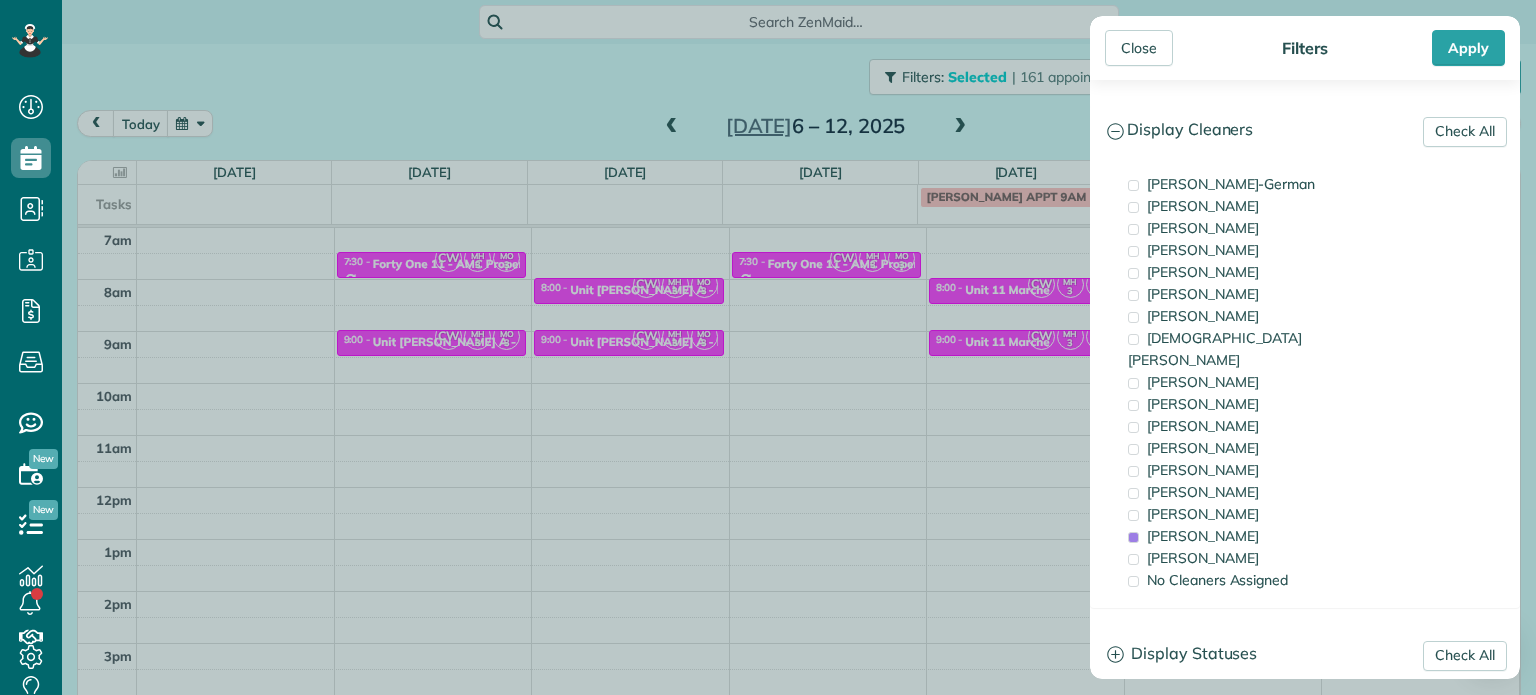 click on "Close
Filters
Apply
Check All
Display Cleaners
[PERSON_NAME]-German
[PERSON_NAME]
[PERSON_NAME]
[PERSON_NAME]
[PERSON_NAME]
[PERSON_NAME]
[PERSON_NAME]" at bounding box center [768, 347] 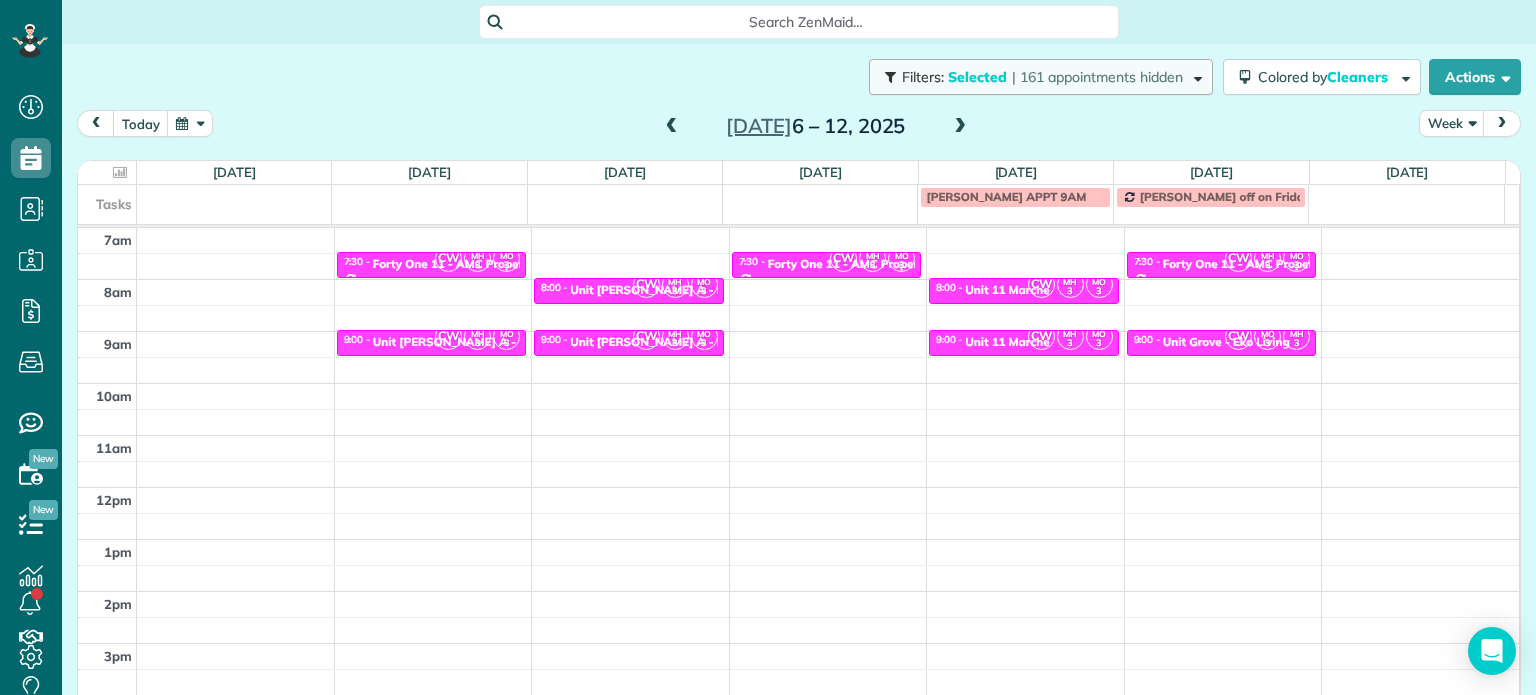 click on "|  161 appointments hidden" at bounding box center (1097, 77) 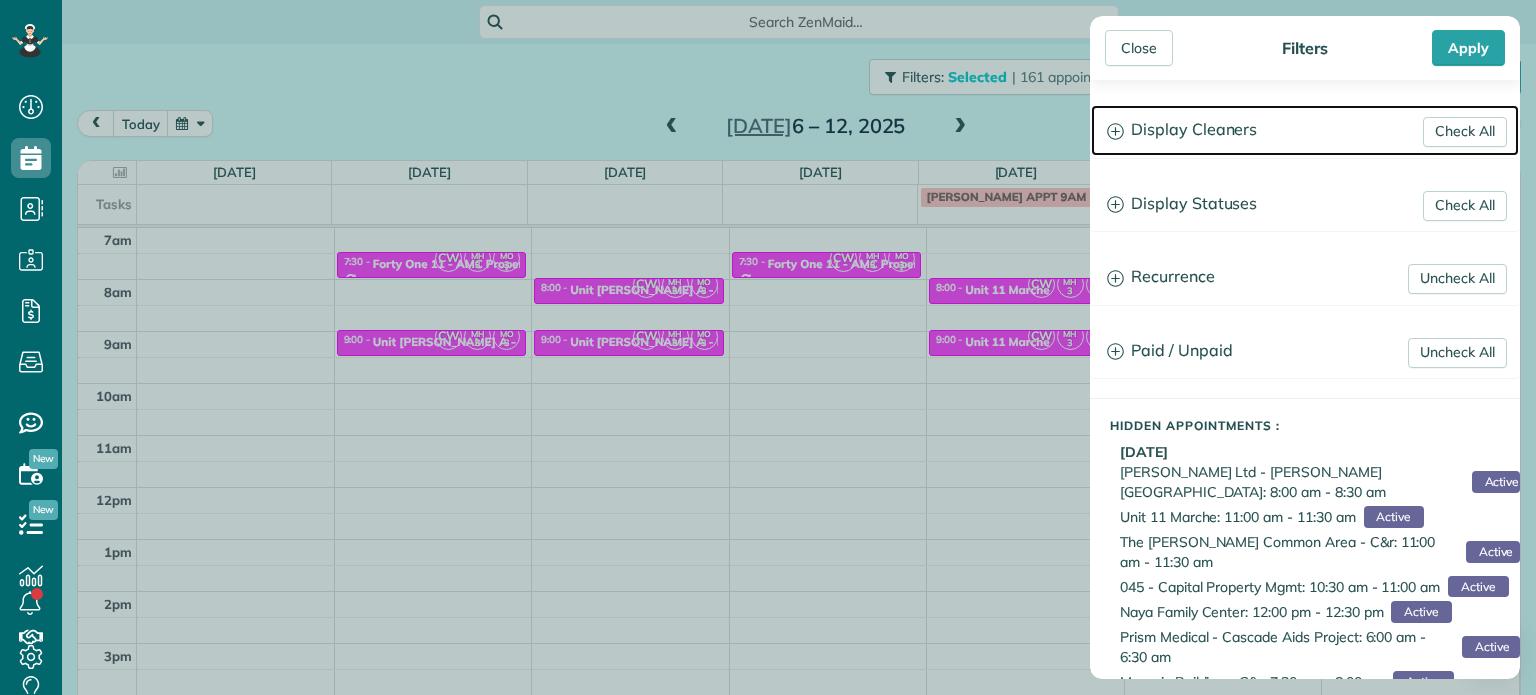 click on "Display Cleaners" at bounding box center [1305, 130] 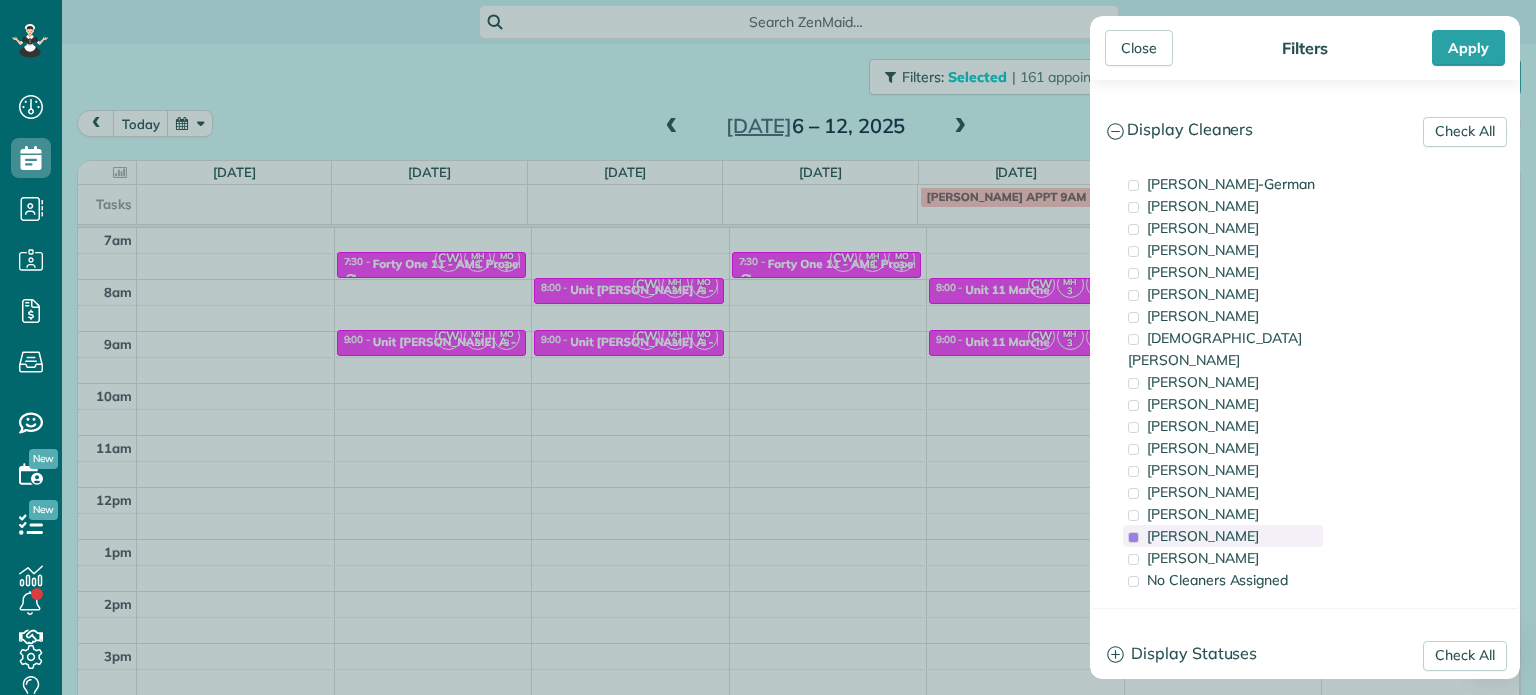 click on "[PERSON_NAME]" at bounding box center [1203, 536] 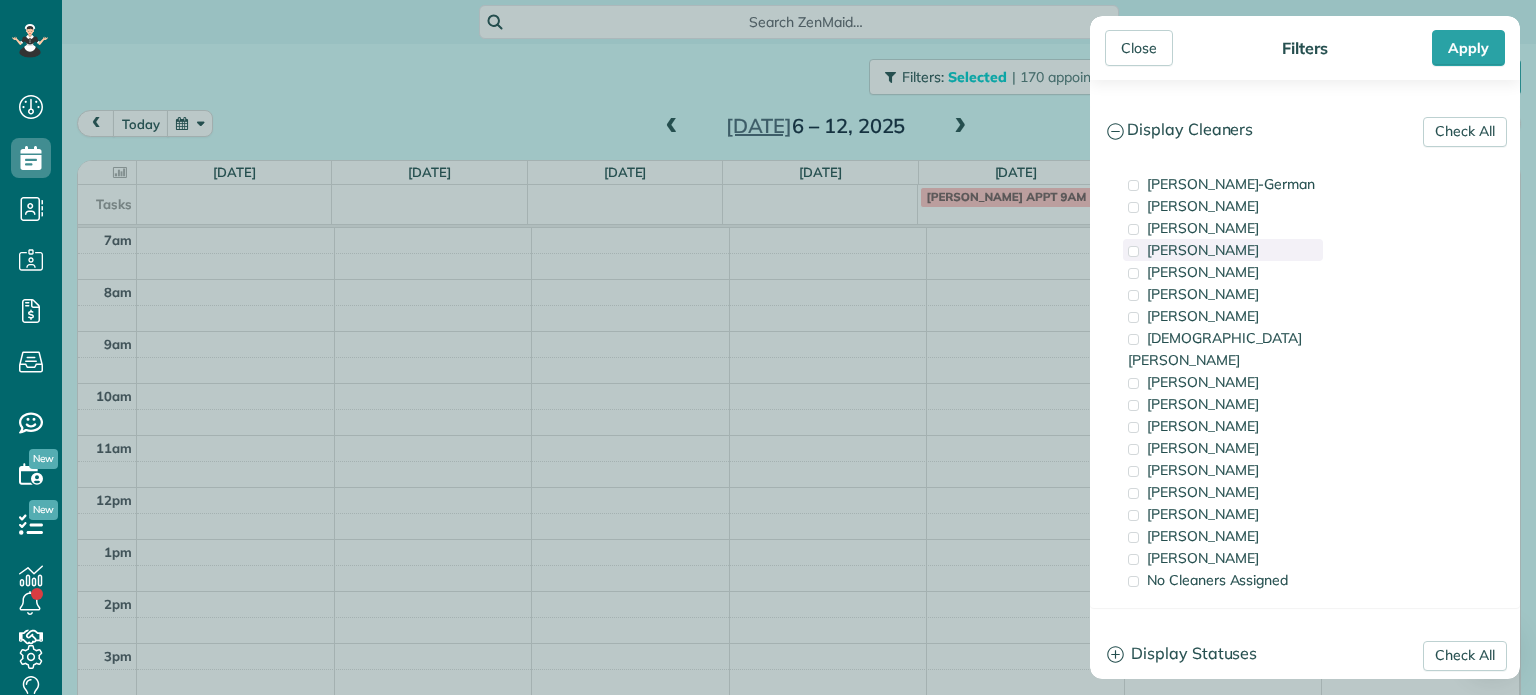 click on "[PERSON_NAME]" at bounding box center (1223, 250) 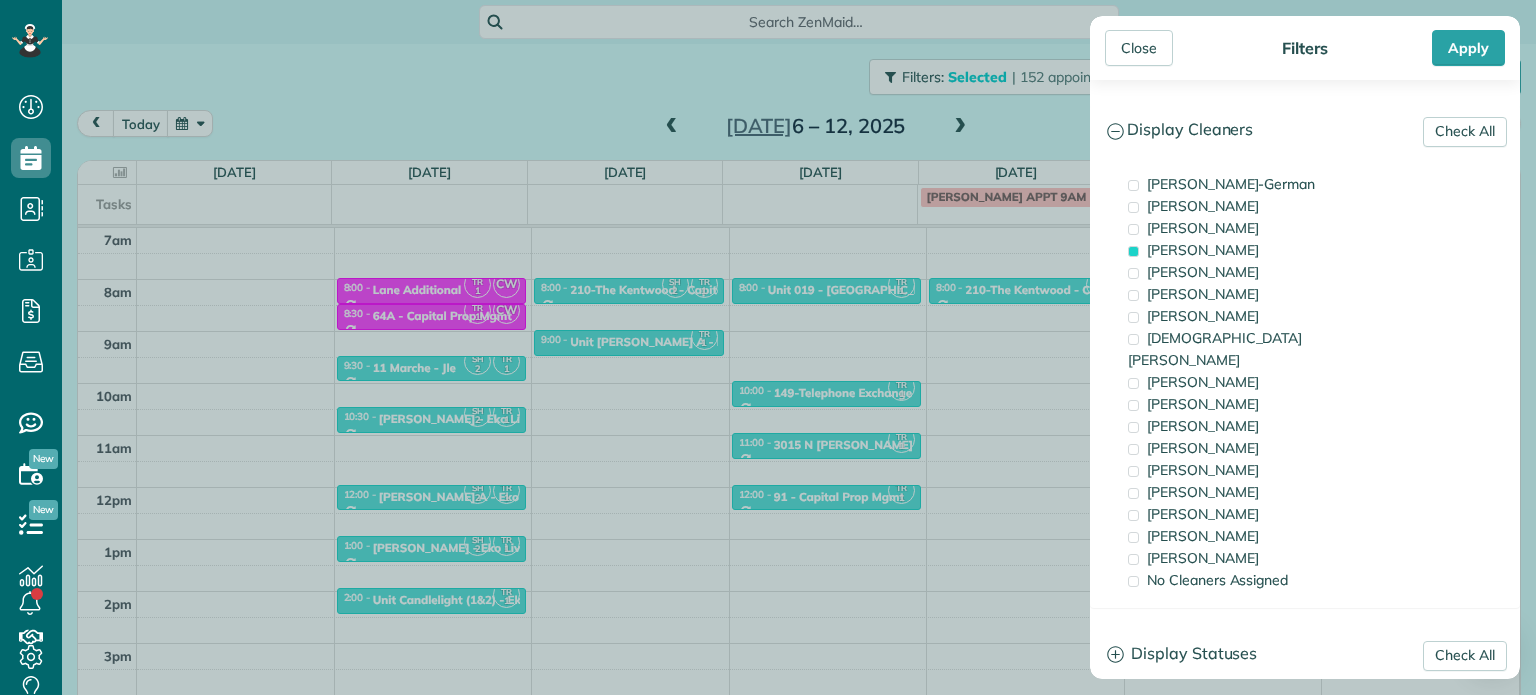 click on "Close
Filters
Apply
Check All
Display Cleaners
[PERSON_NAME]-German
[PERSON_NAME]
[PERSON_NAME]
[PERSON_NAME]
[PERSON_NAME]
[PERSON_NAME]
[PERSON_NAME]" at bounding box center (768, 347) 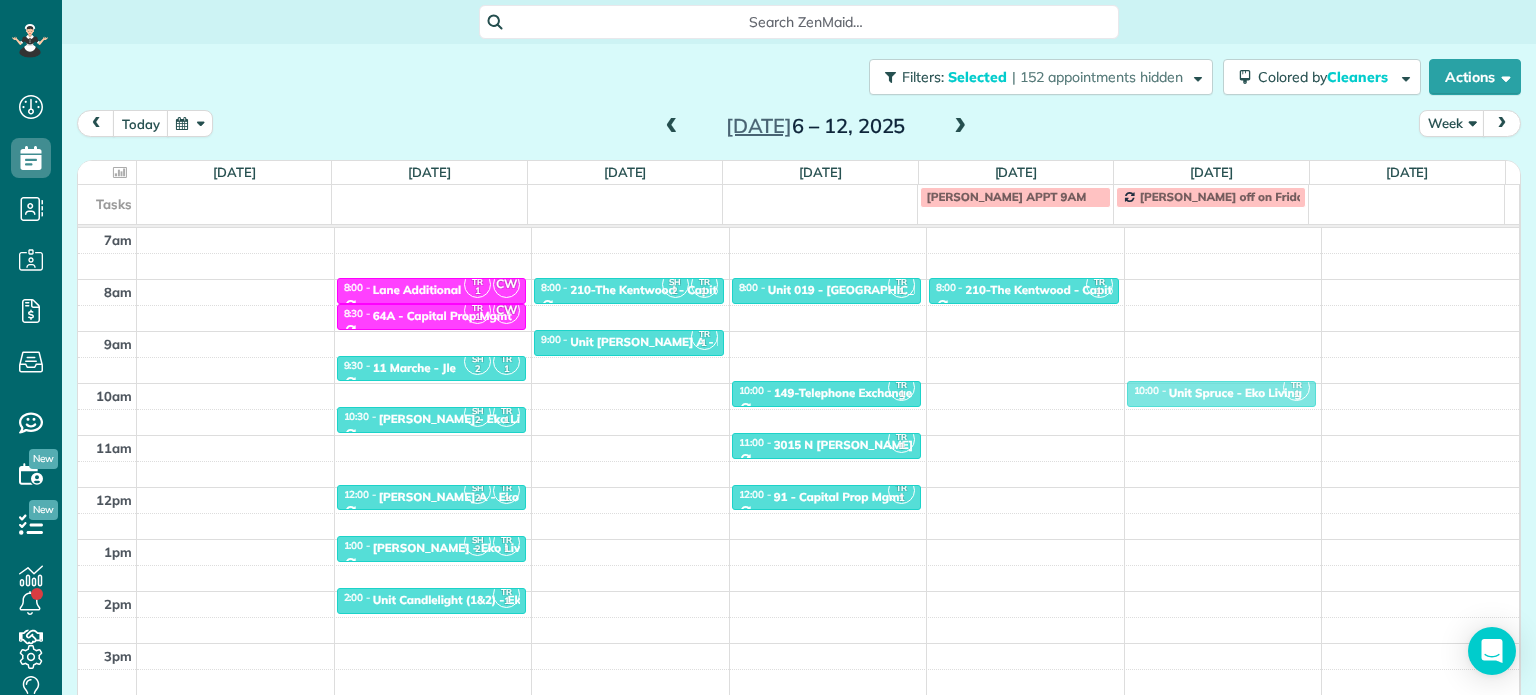 drag, startPoint x: 1170, startPoint y: 292, endPoint x: 1173, endPoint y: 355, distance: 63.07139 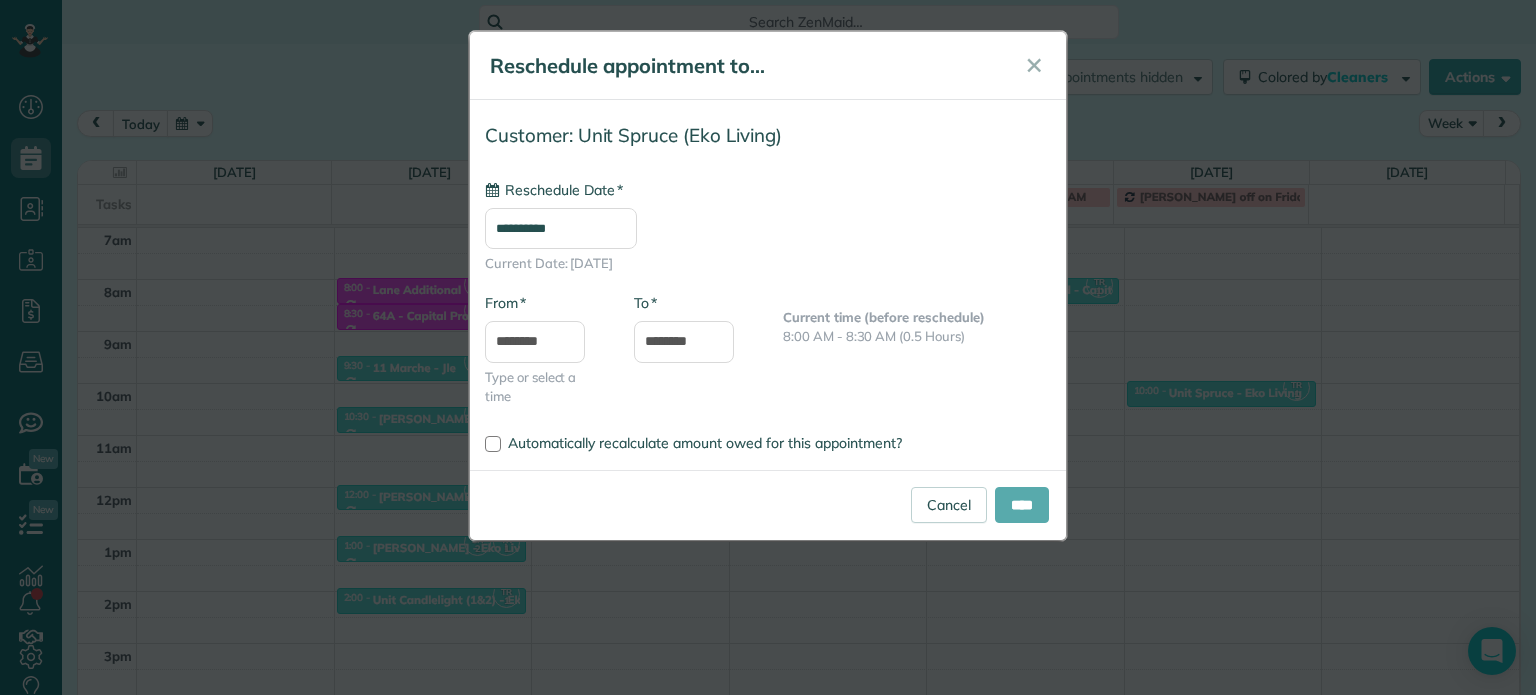 type on "**********" 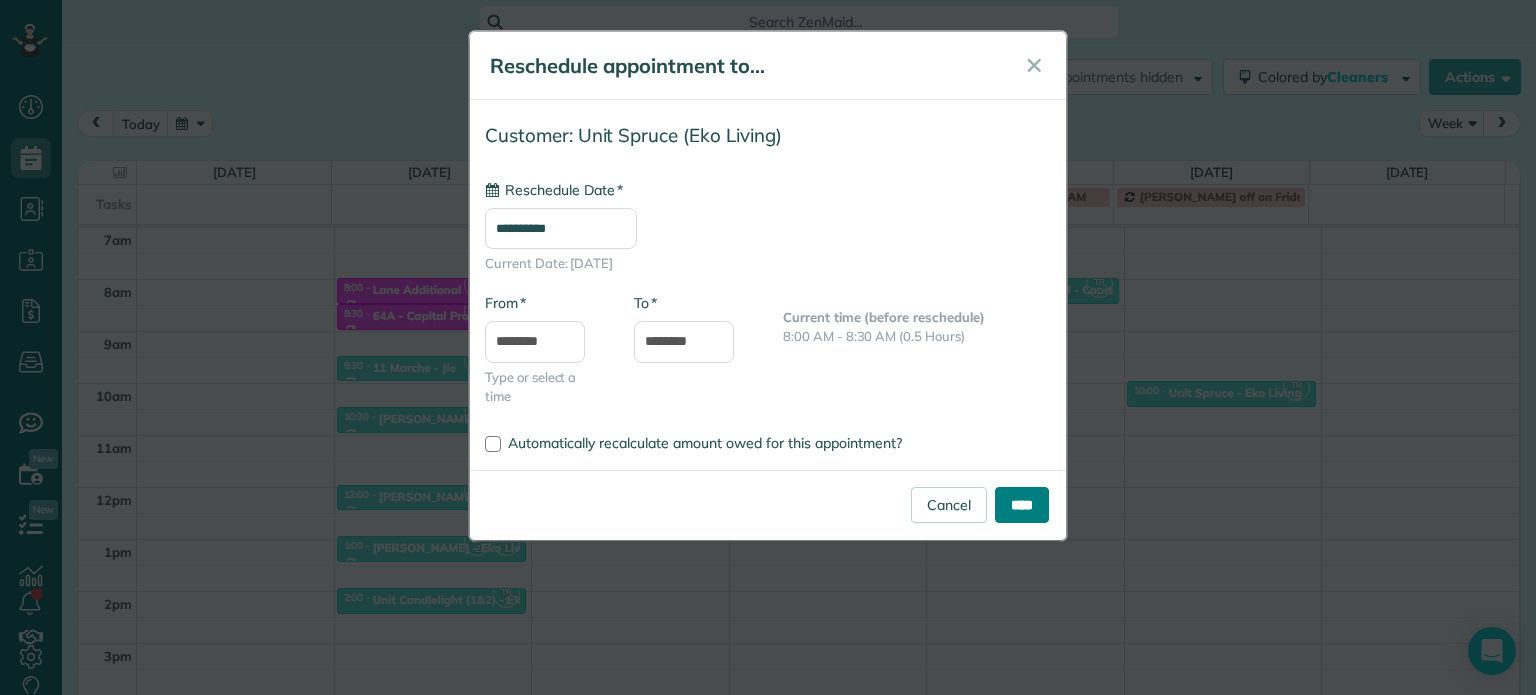 click on "****" at bounding box center (1022, 505) 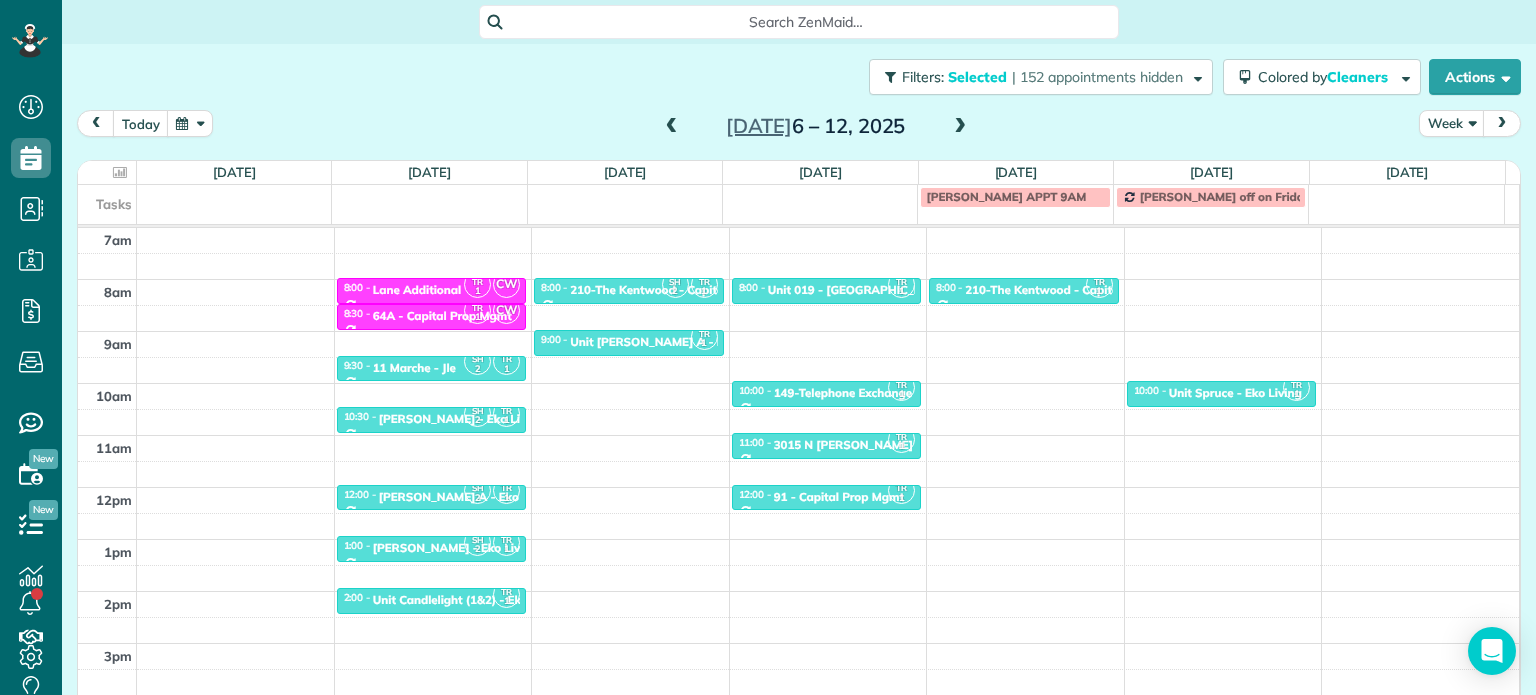 click at bounding box center [828, 293] 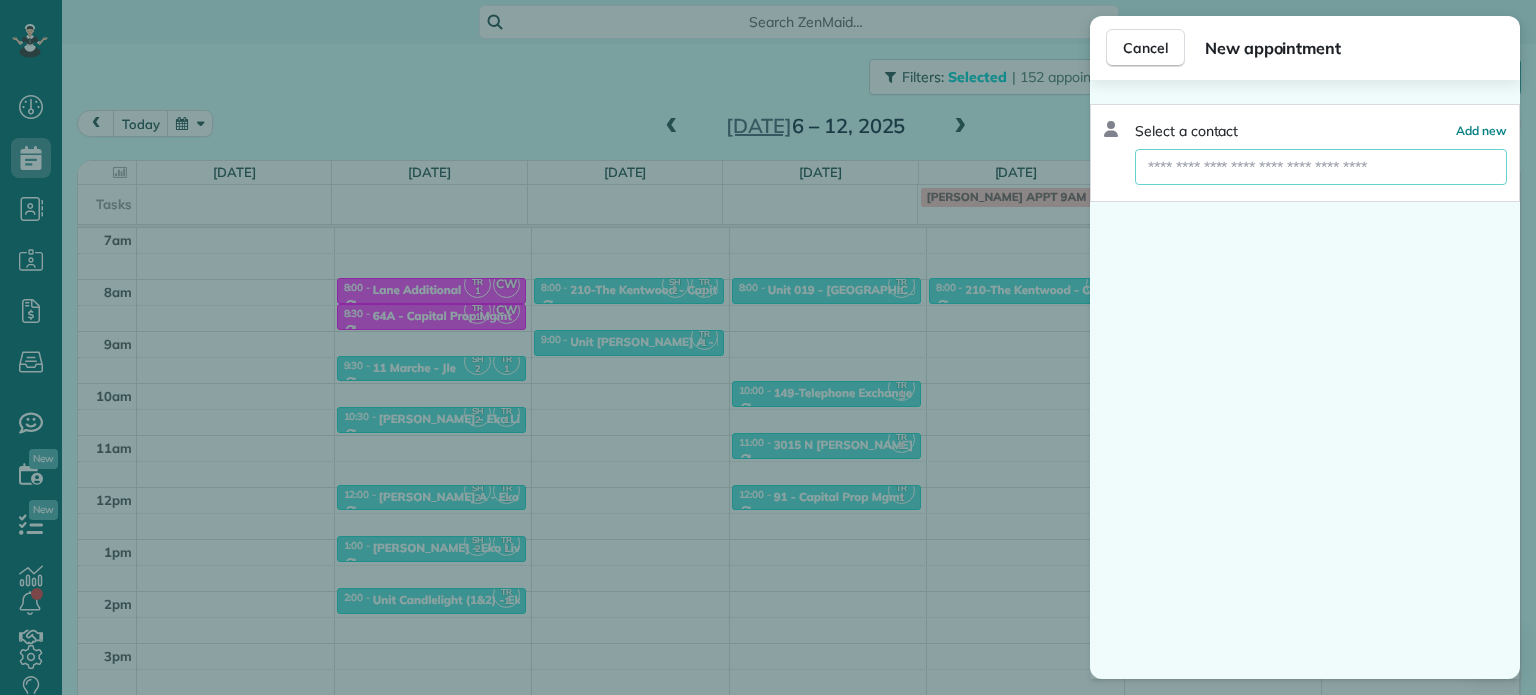 drag, startPoint x: 1273, startPoint y: 167, endPoint x: 1265, endPoint y: 174, distance: 10.630146 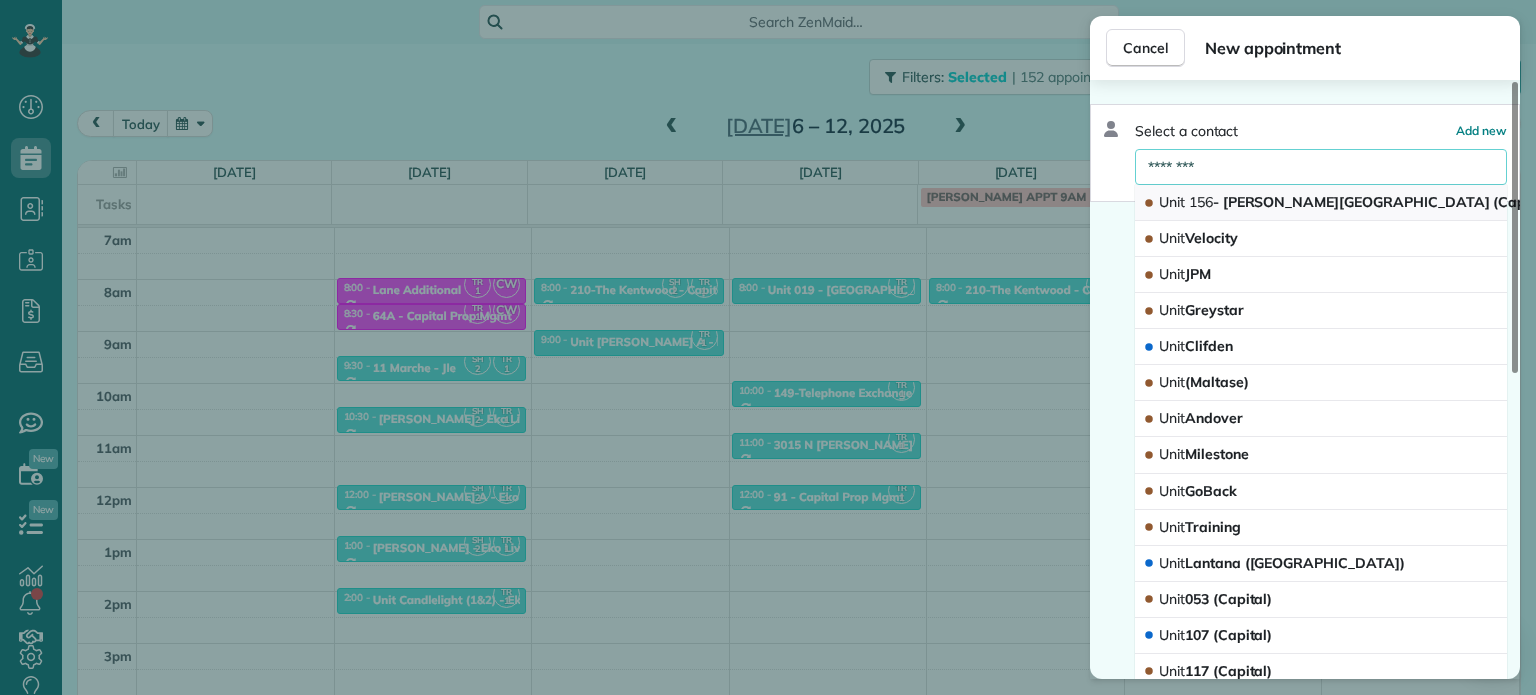 type on "********" 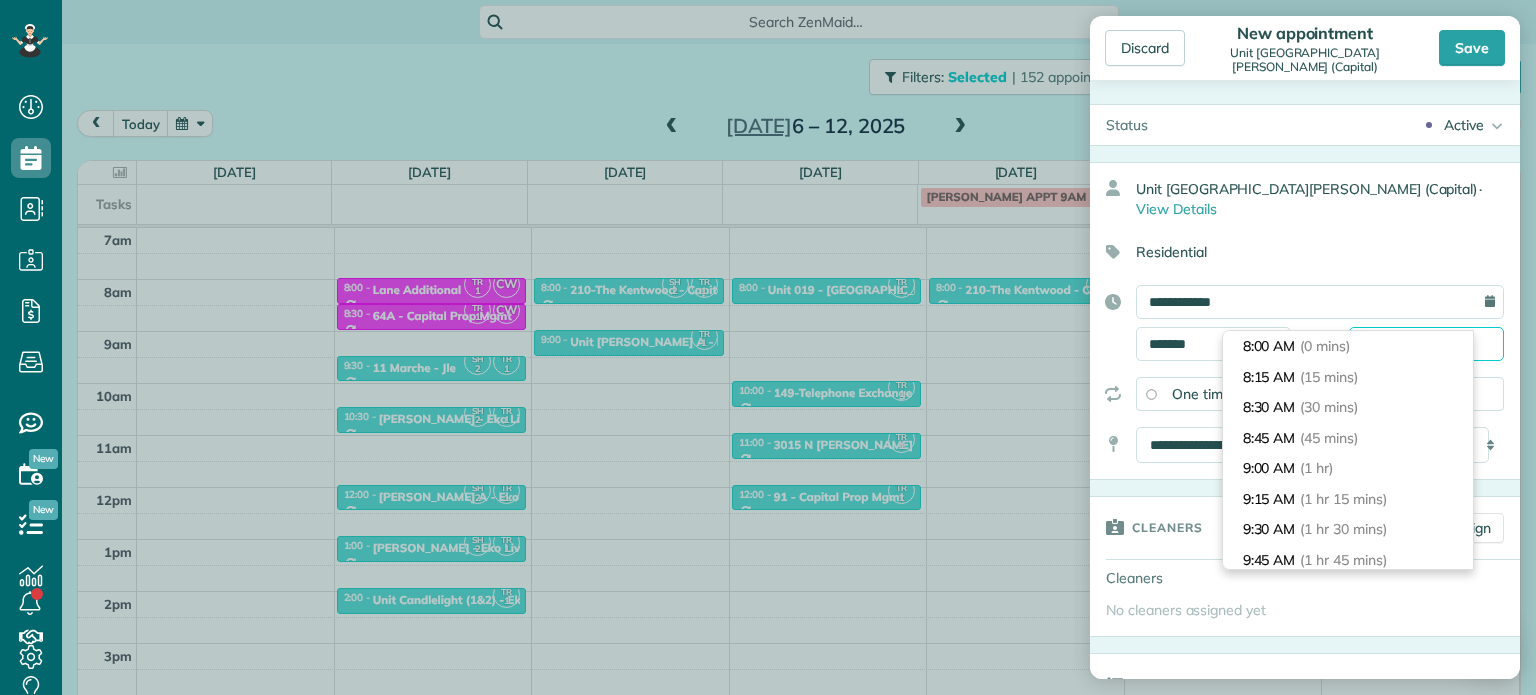 click on "*******" at bounding box center (1426, 344) 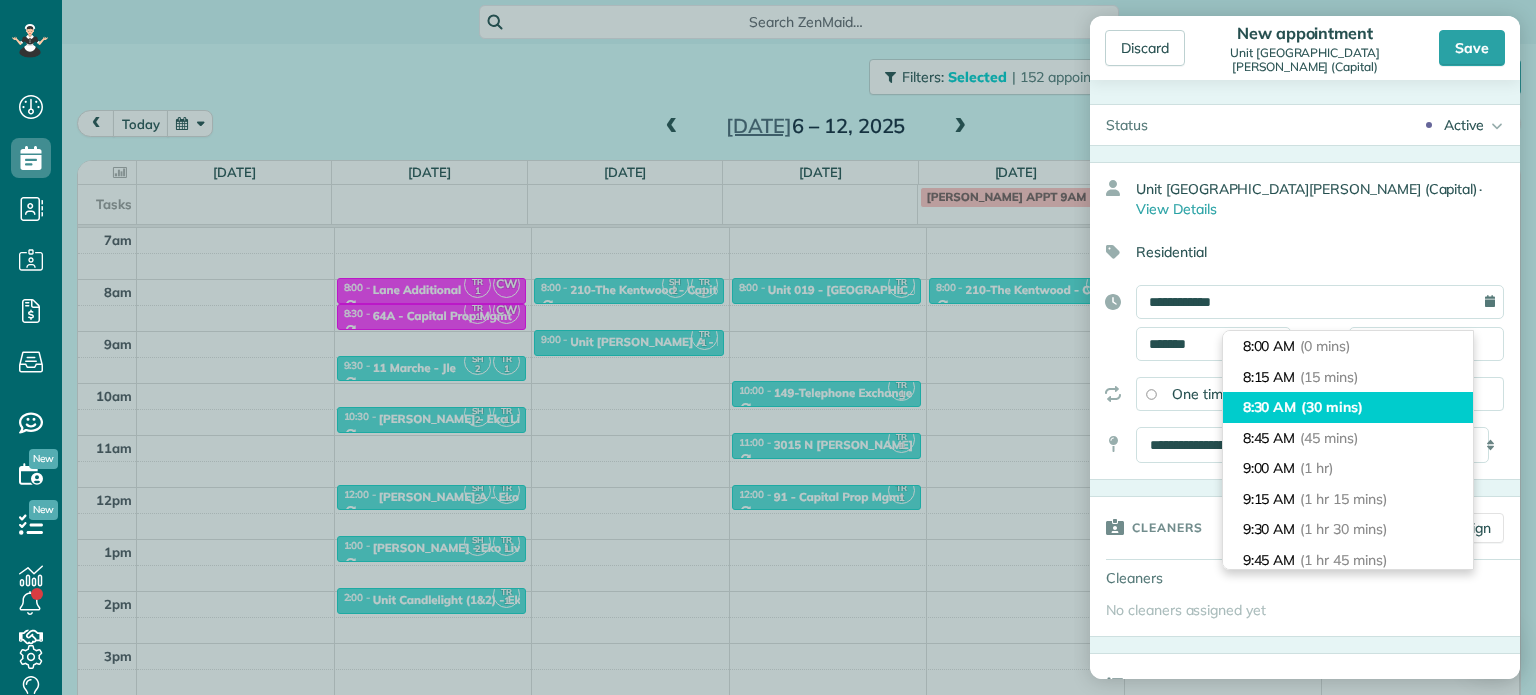 type on "*******" 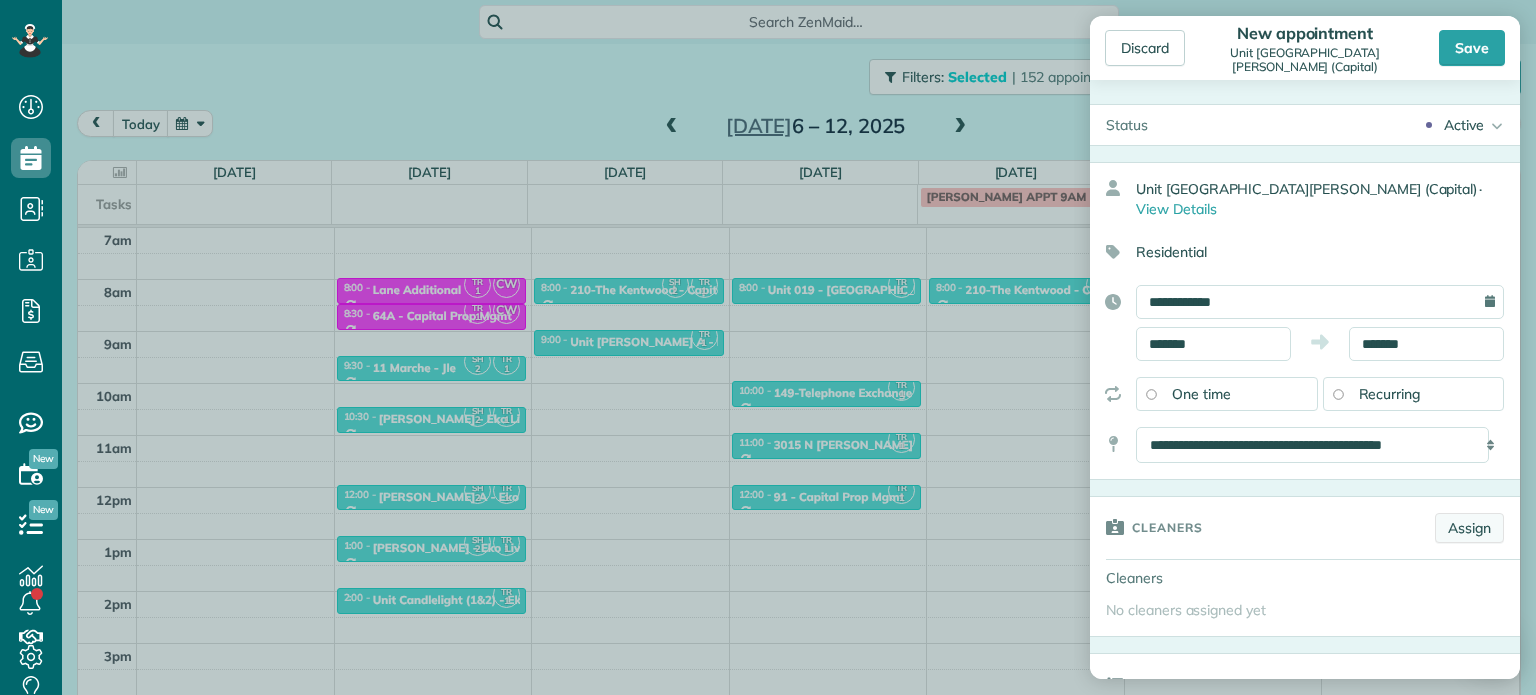 click on "Assign" at bounding box center (1469, 528) 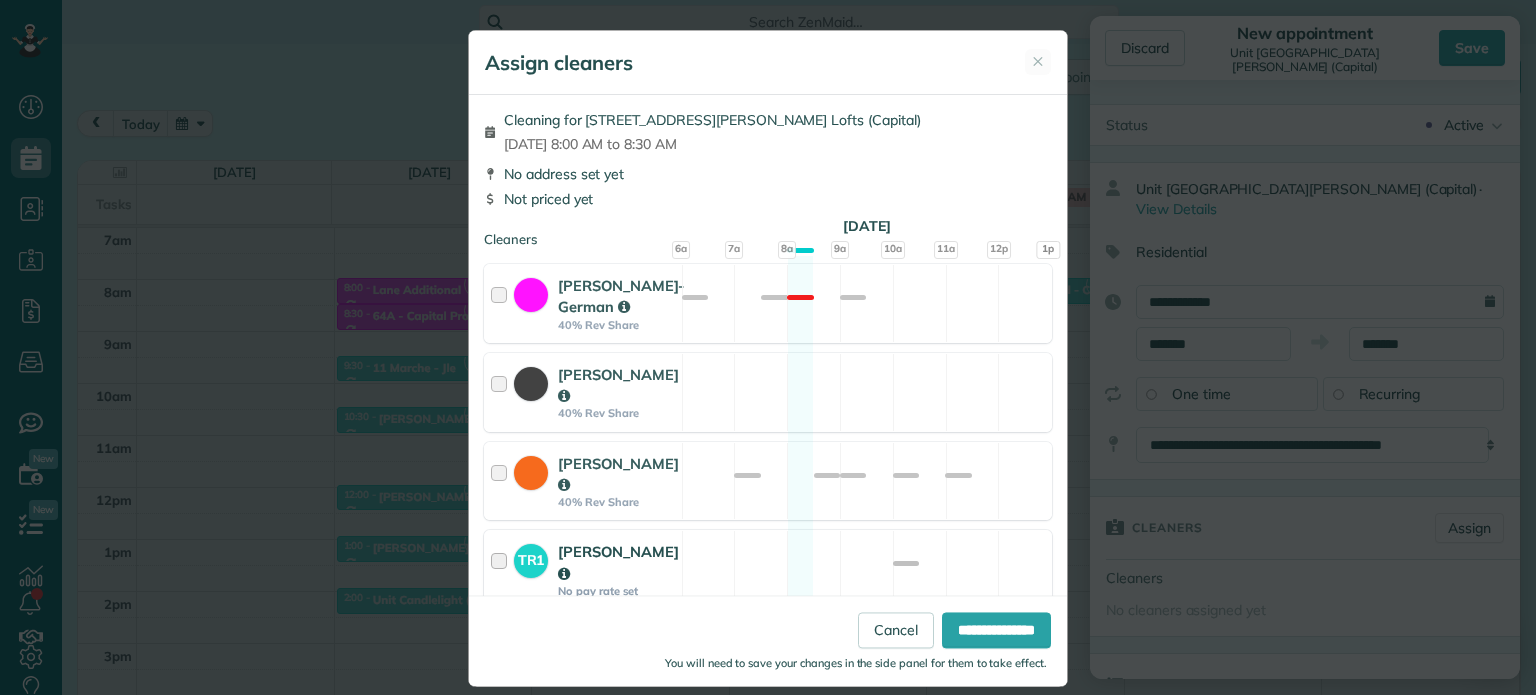 click on "TR1
[PERSON_NAME]
No pay rate set
Available" at bounding box center (768, 569) 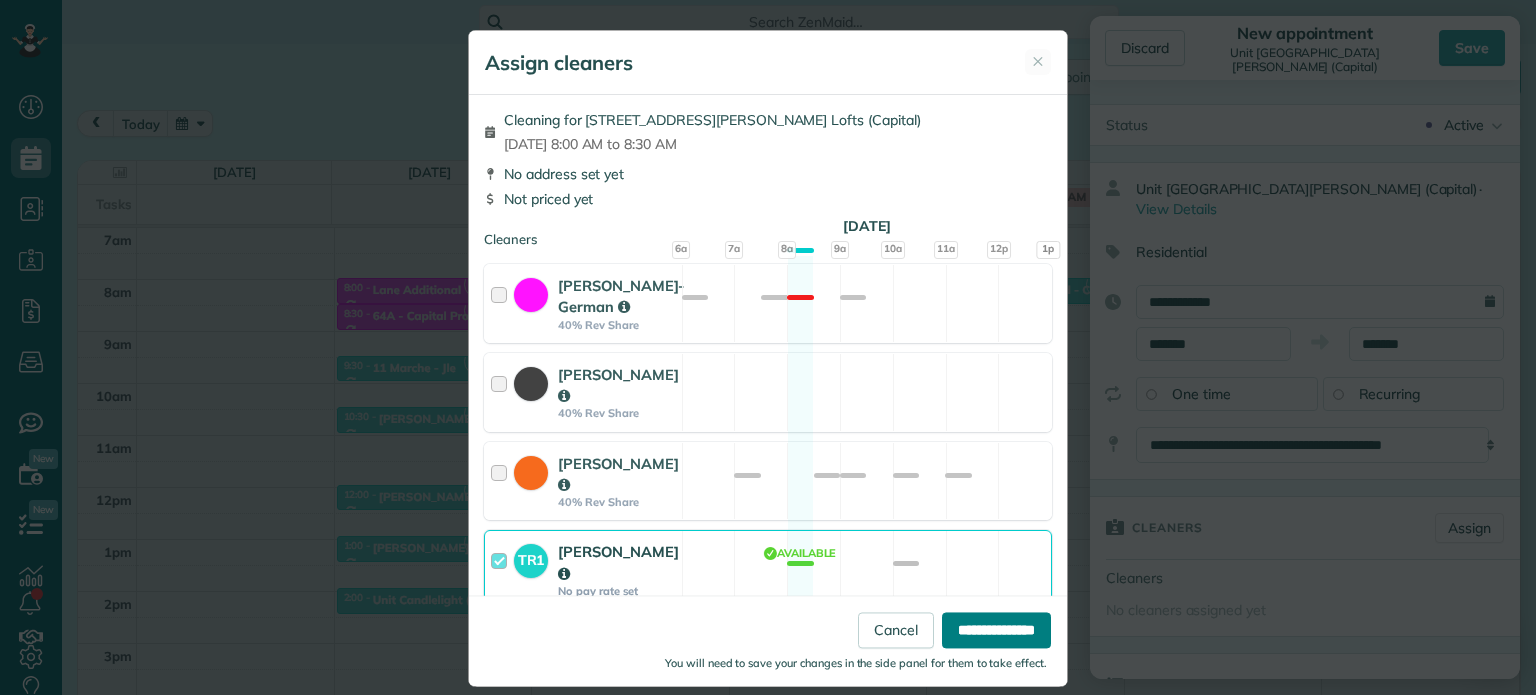 click on "**********" at bounding box center [996, 631] 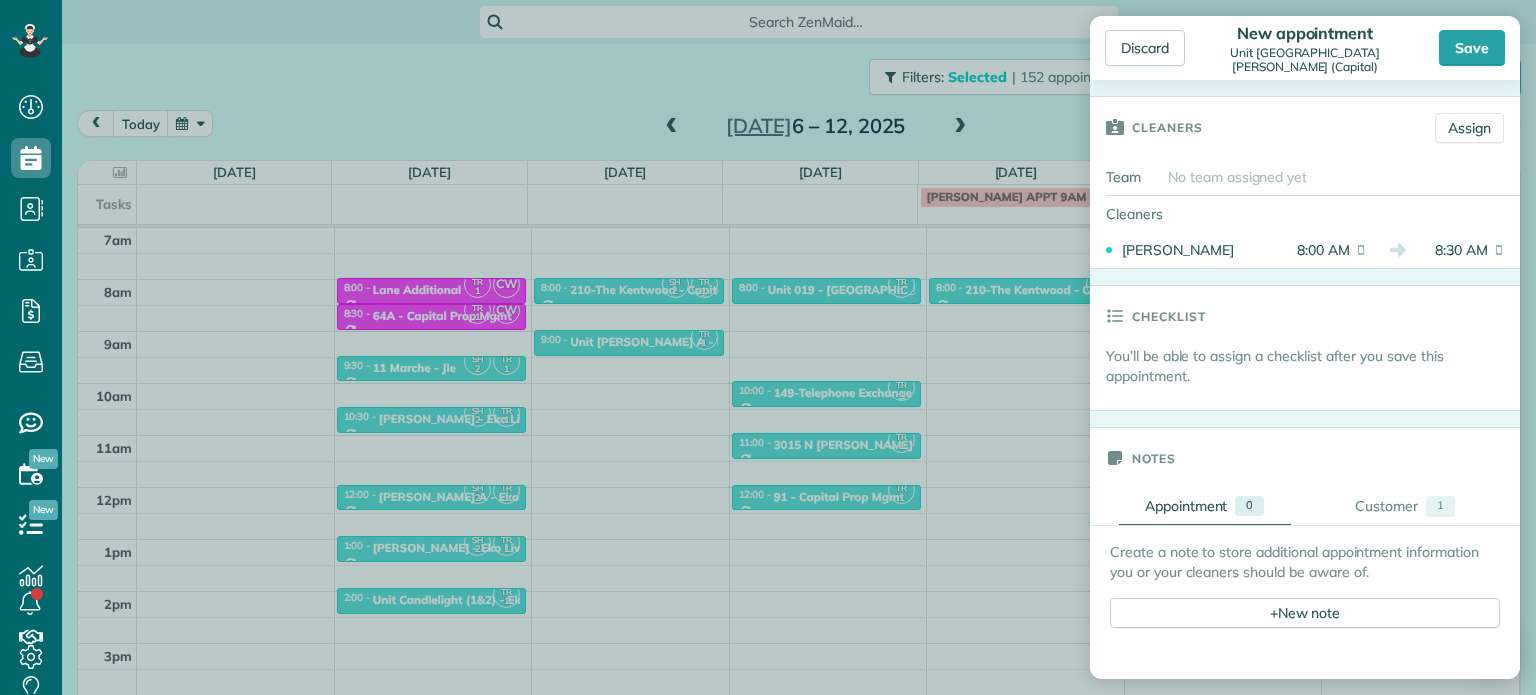 scroll, scrollTop: 600, scrollLeft: 0, axis: vertical 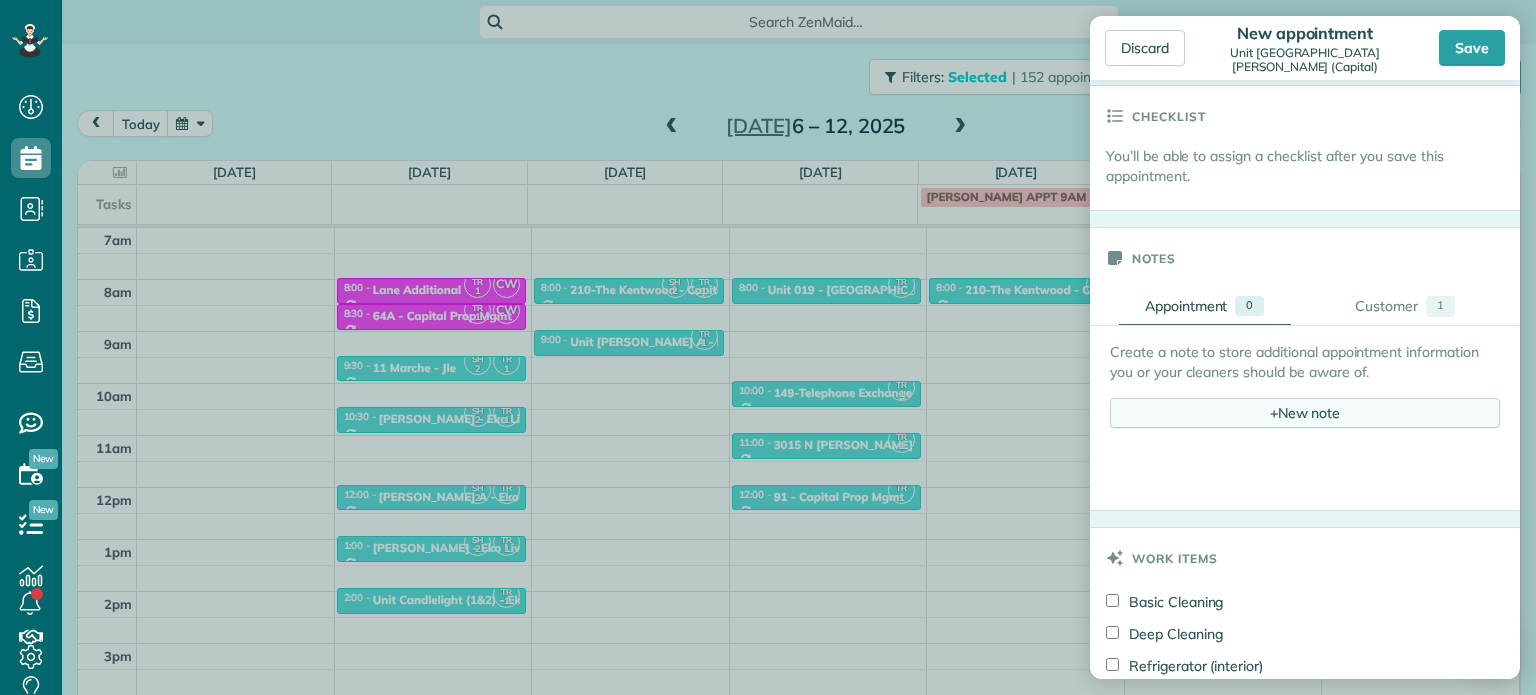 click on "+ New note" at bounding box center (1305, 413) 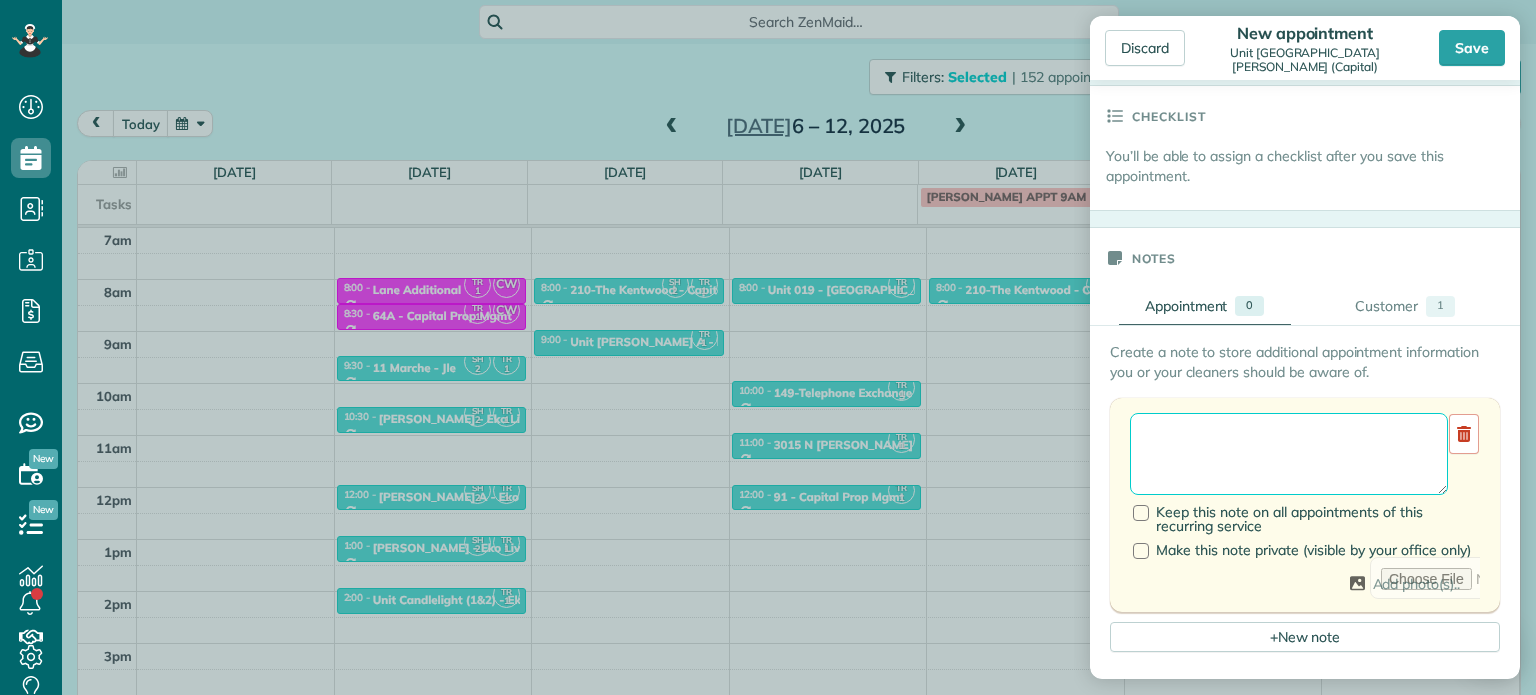 click at bounding box center (1289, 454) 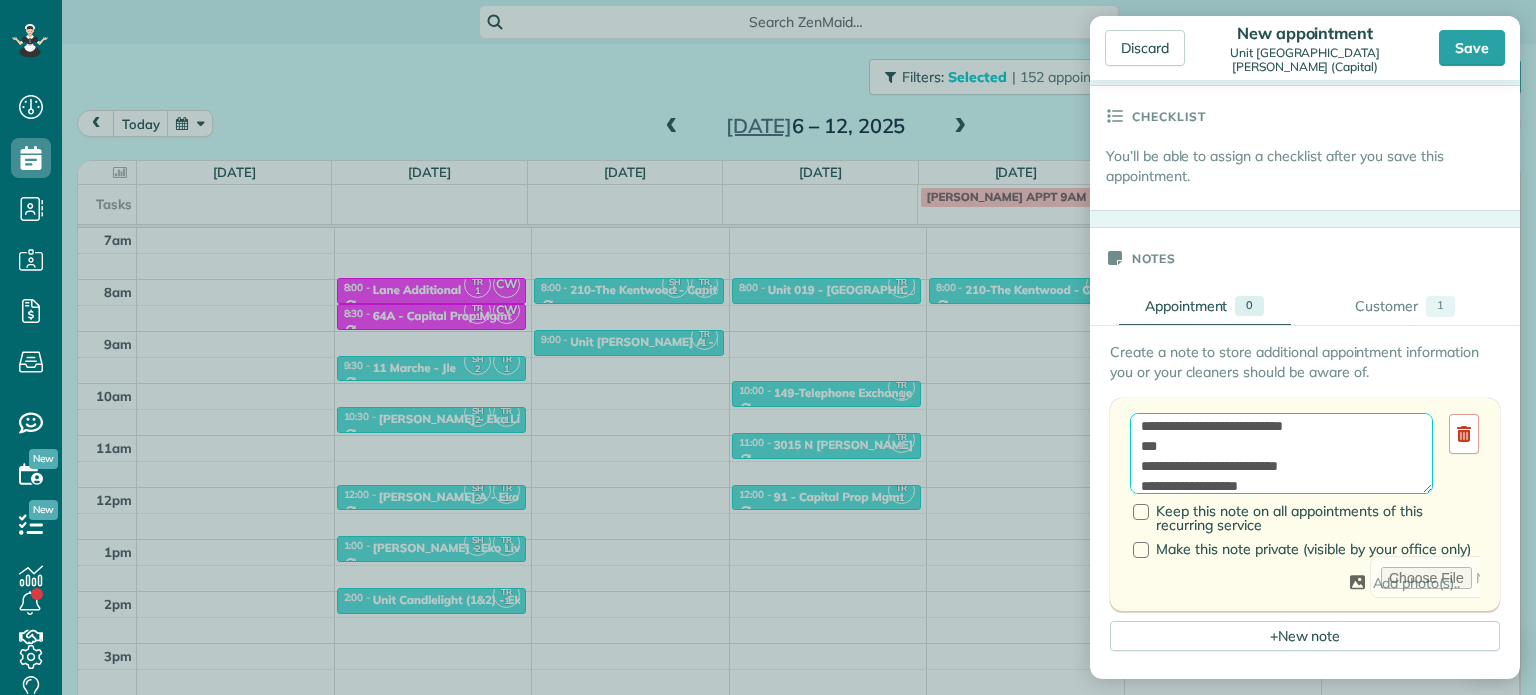 scroll, scrollTop: 28, scrollLeft: 0, axis: vertical 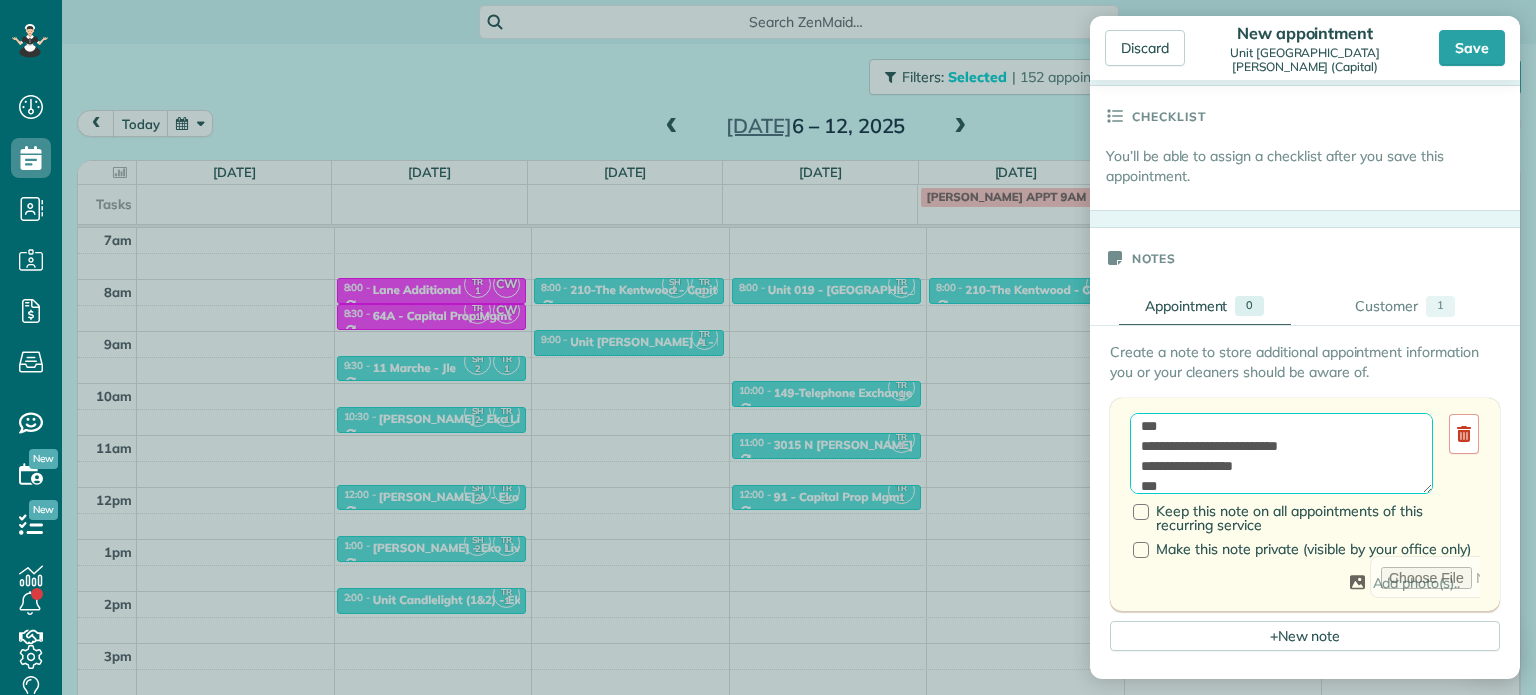 paste on "********" 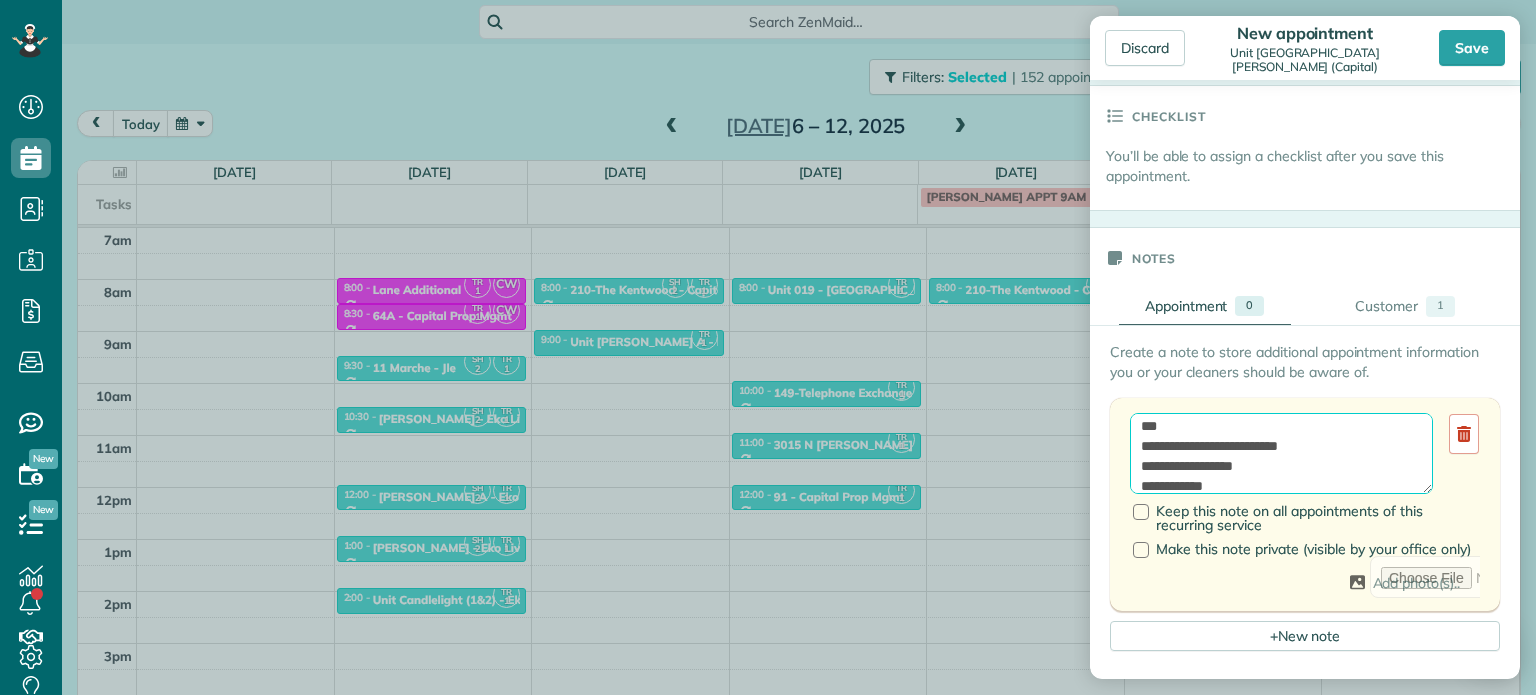 scroll, scrollTop: 48, scrollLeft: 0, axis: vertical 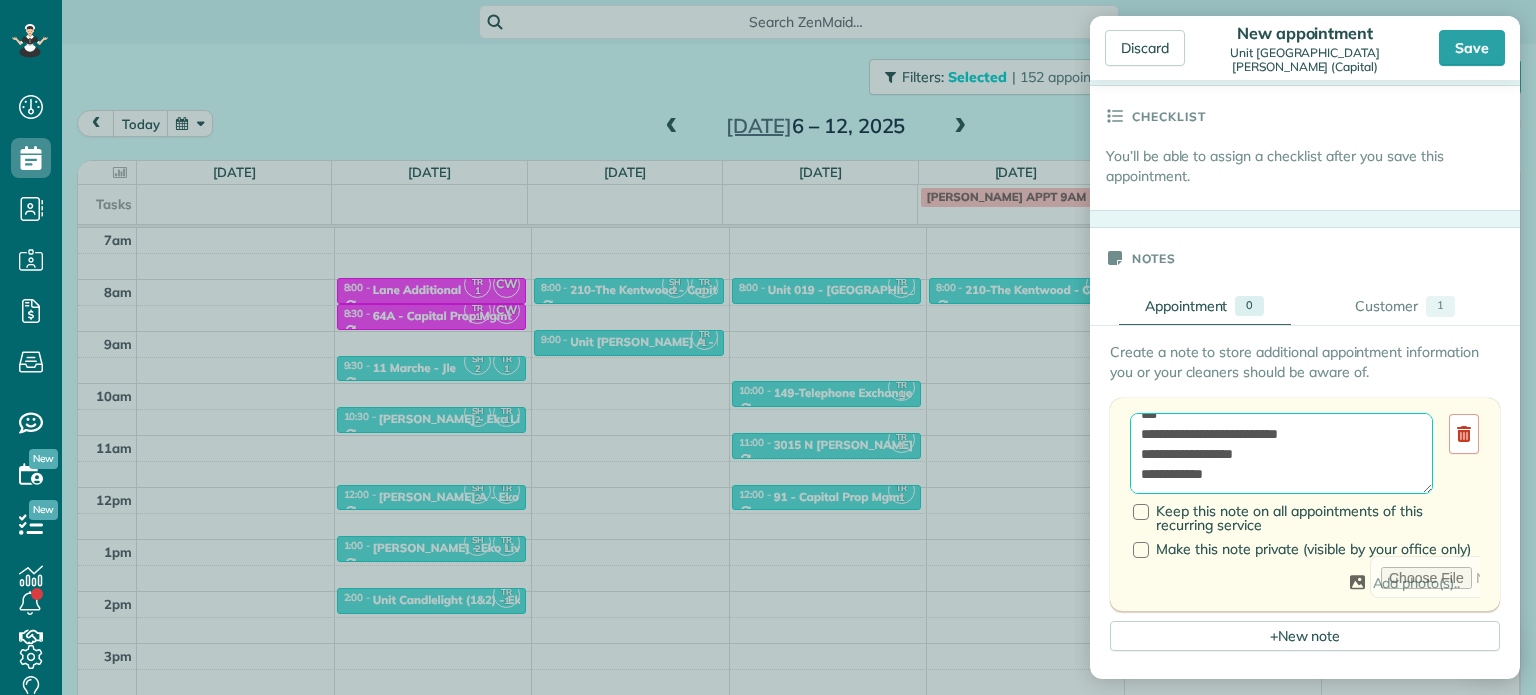 paste on "**********" 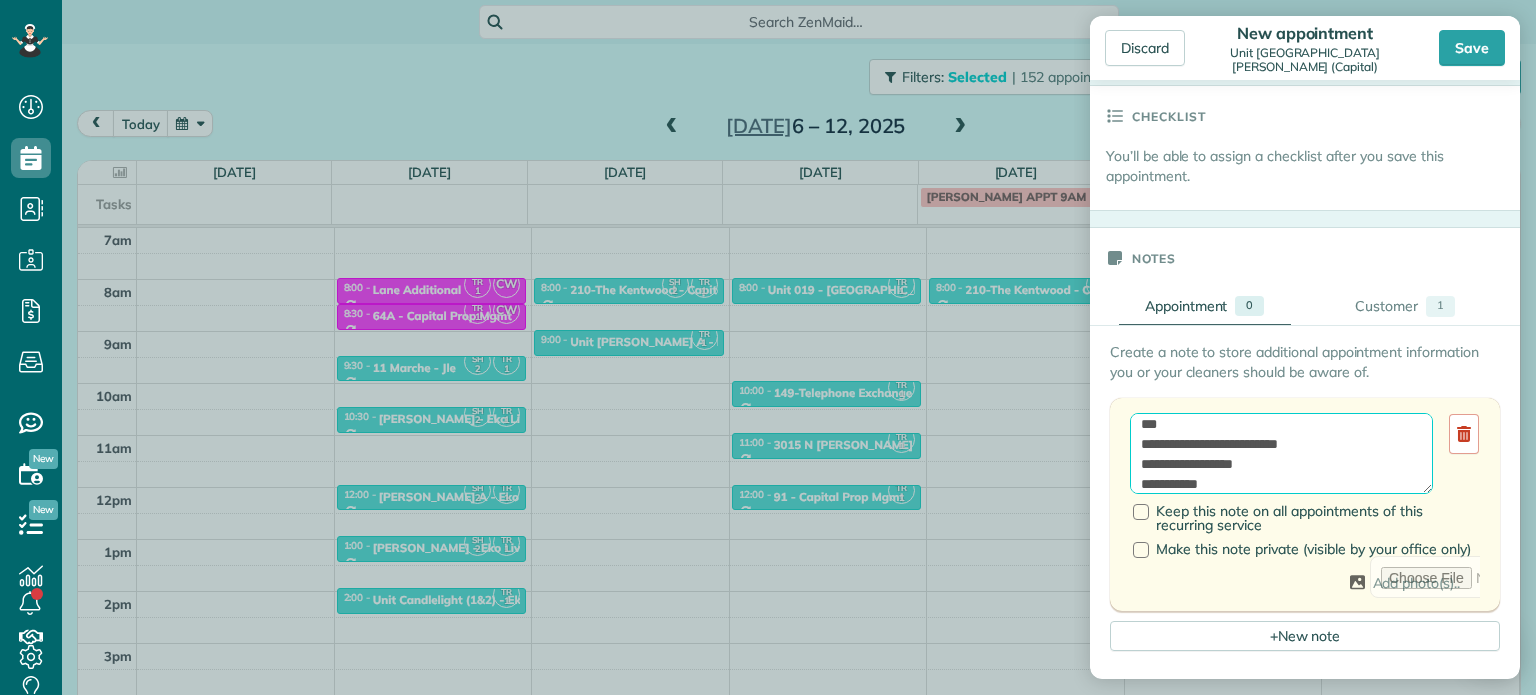 scroll, scrollTop: 10, scrollLeft: 0, axis: vertical 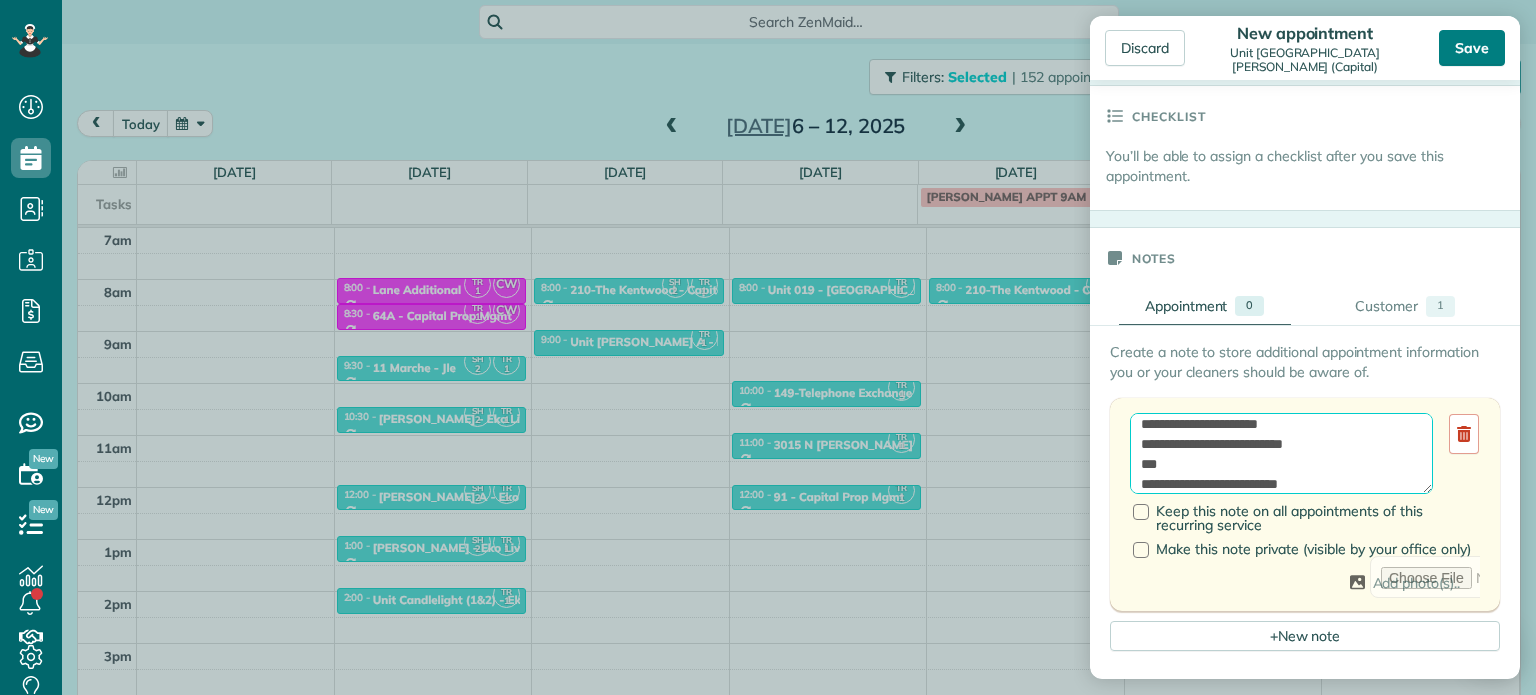 type on "**********" 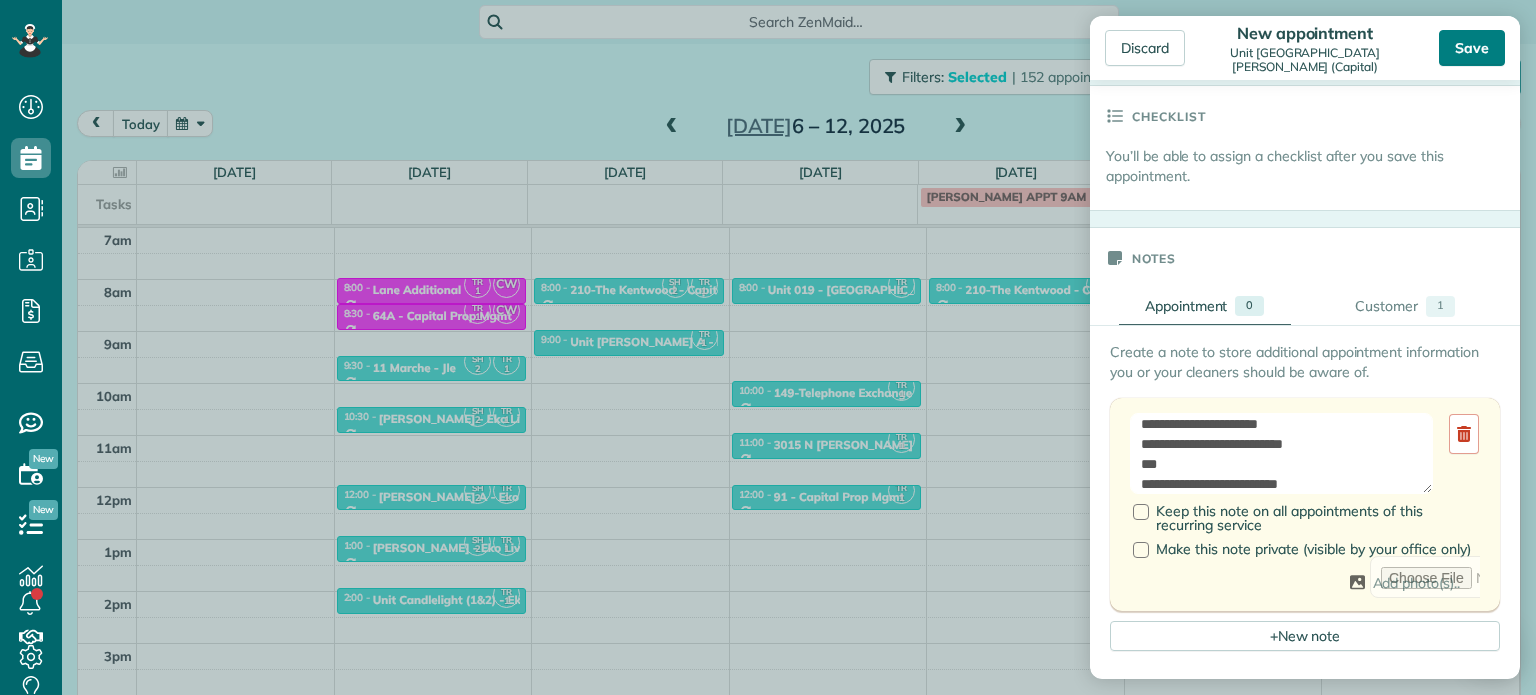 click on "Save" at bounding box center (1472, 48) 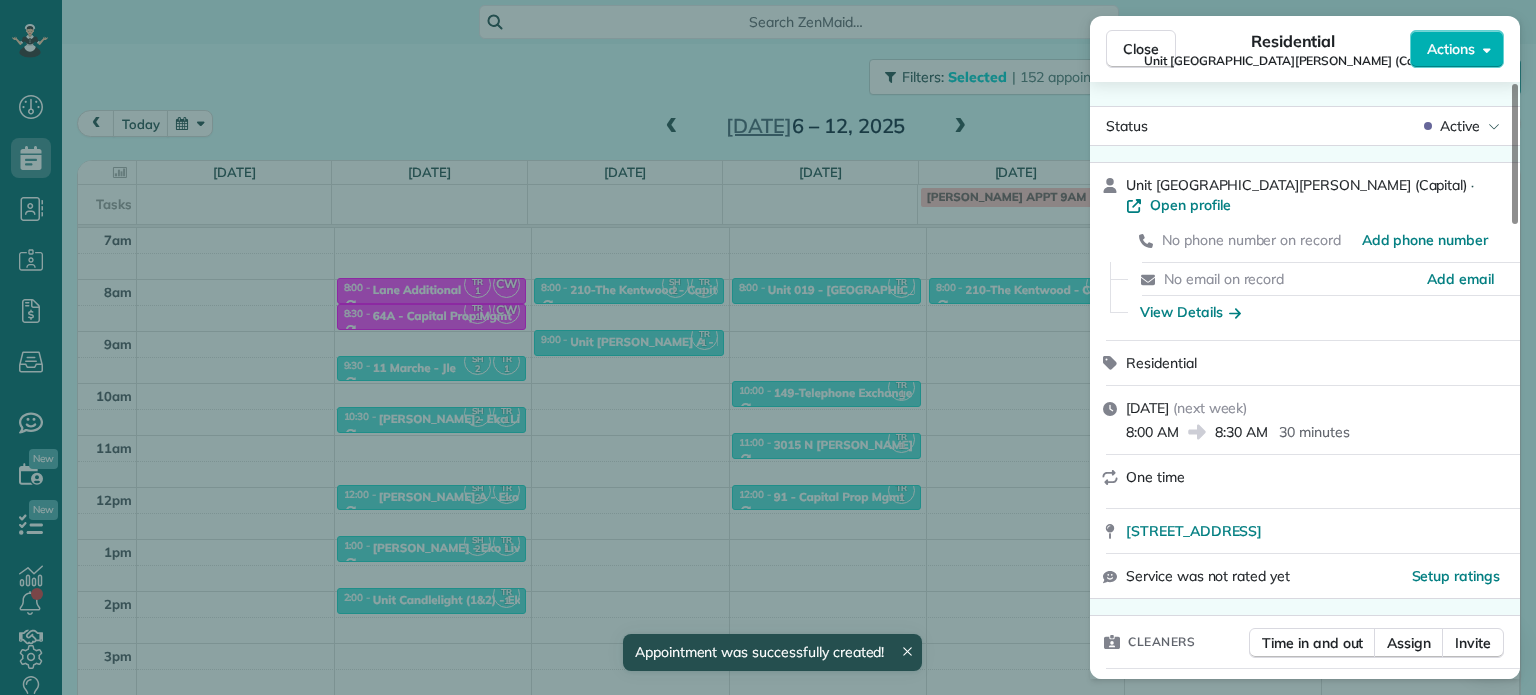 click on "Close Residential Unit 156 - [PERSON_NAME][GEOGRAPHIC_DATA] (Capital) Actions Status Active [STREET_ADDRESS][PERSON_NAME] · Open profile No phone number on record Add phone number No email on record Add email View Details Residential [DATE] ( next week ) 8:00 AM 8:30 AM 30 minutes One time [STREET_ADDRESS] Service was not rated yet Setup ratings Cleaners Time in and out Assign Invite Cleaners [PERSON_NAME] 8:00 AM 8:30 AM Checklist Try Now Keep this appointment up to your standards. Stay on top of every detail, keep your cleaners organised, and your client happy. Assign a checklist Watch a 5 min demo Billing Billing actions Price $0.00 Overcharge $0.00 Discount $0.00 Coupon discount - Primary tax - Secondary tax - Total appointment price $0.00 Tips collected New feature! $0.00 [PERSON_NAME] as paid Total including tip $0.00 Get paid online in no-time! Send an invoice and reward your cleaners with tips Charge customer credit card Appointment custom fields Work items 1" at bounding box center (768, 347) 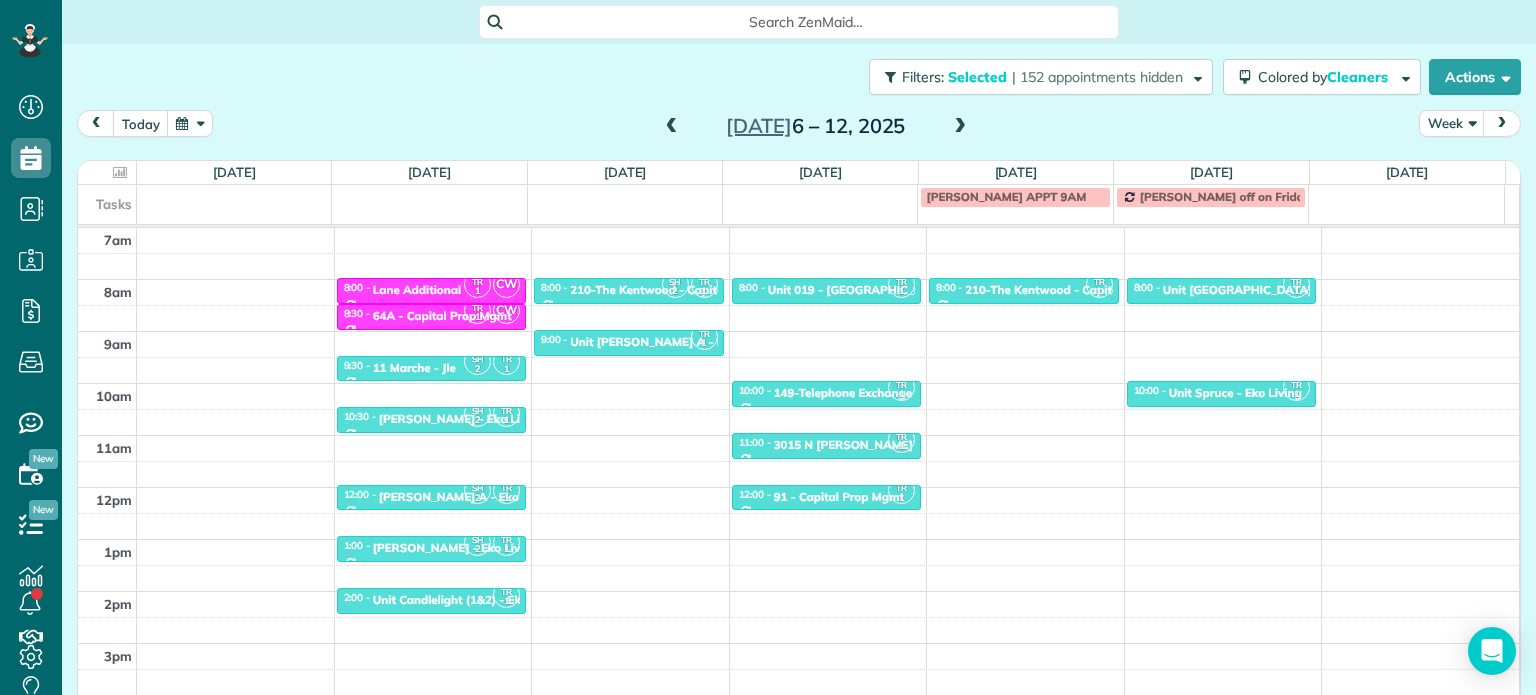 click at bounding box center (672, 127) 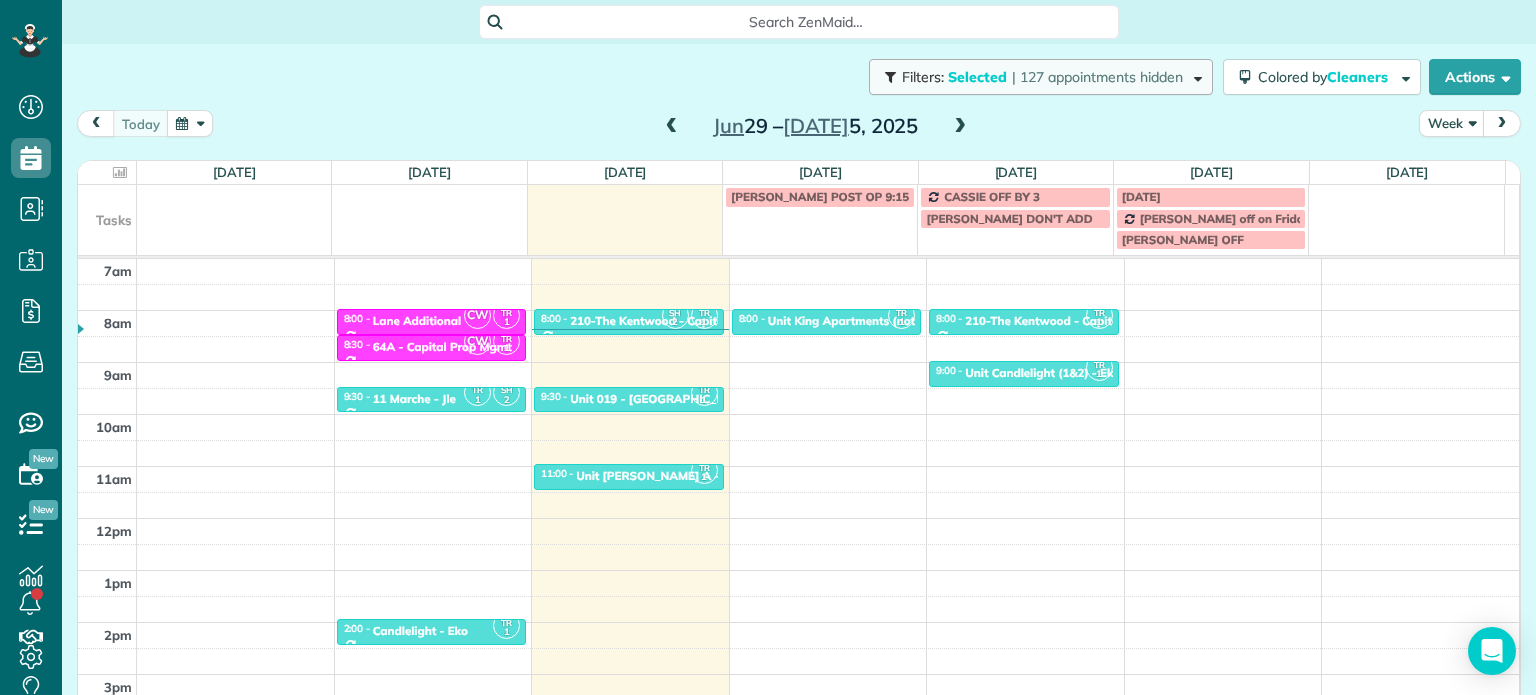 click on "|  127 appointments hidden" at bounding box center (1097, 77) 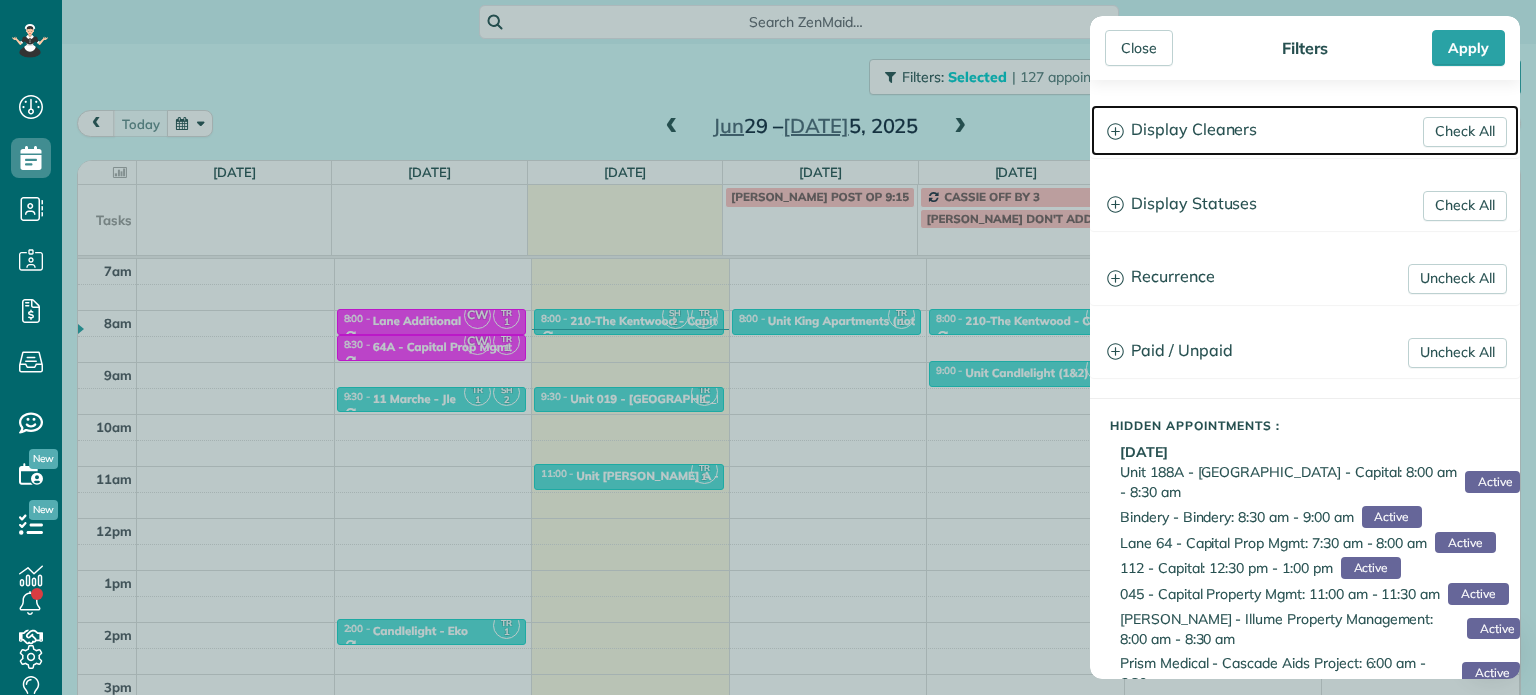 click on "Display Cleaners" at bounding box center (1305, 130) 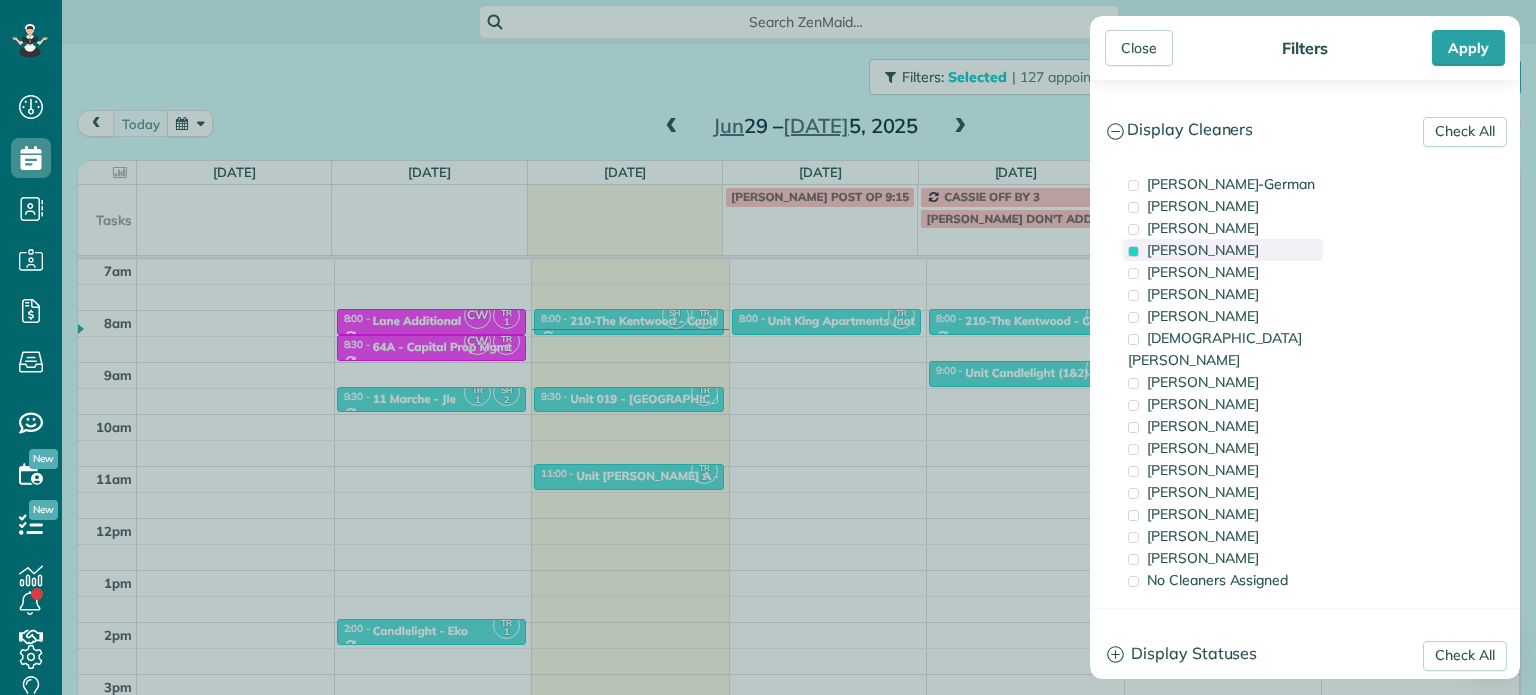 click on "[PERSON_NAME]" at bounding box center [1203, 250] 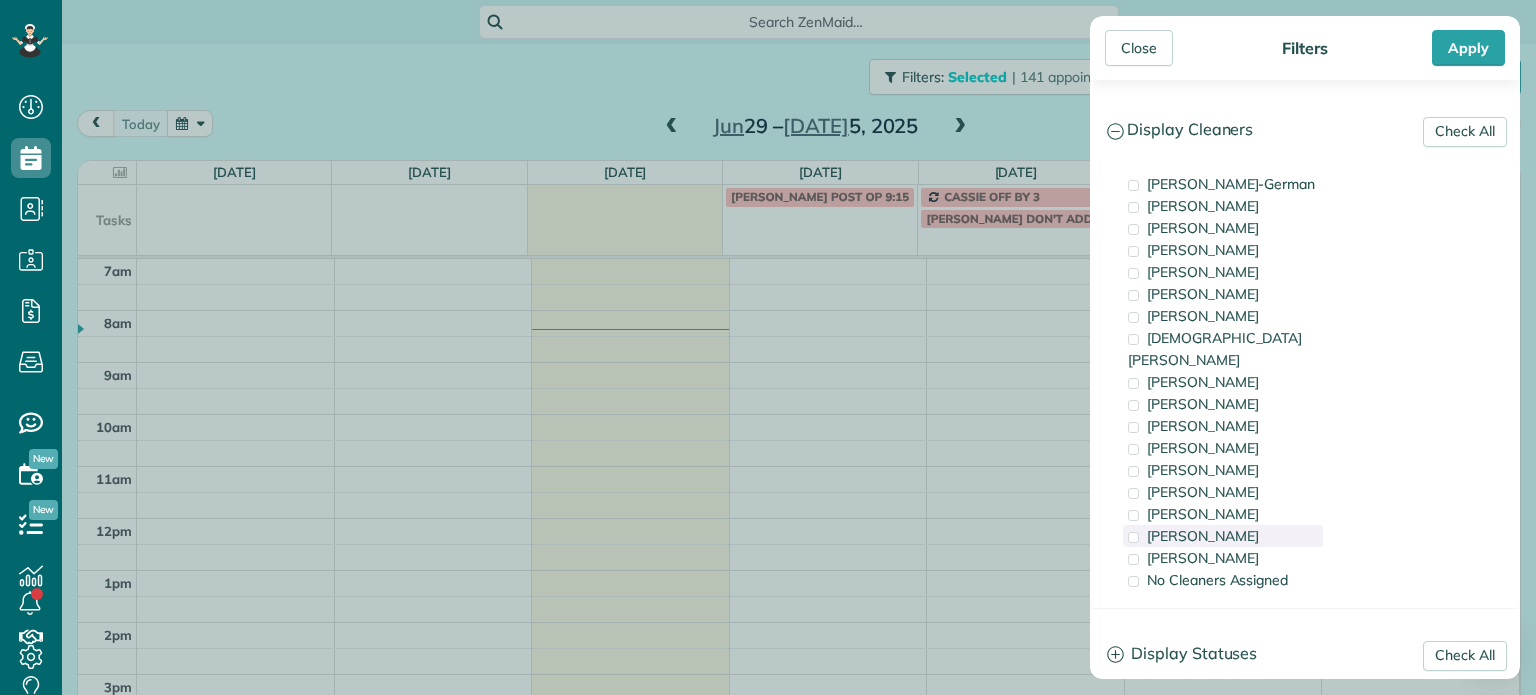 click on "[PERSON_NAME]" at bounding box center (1223, 536) 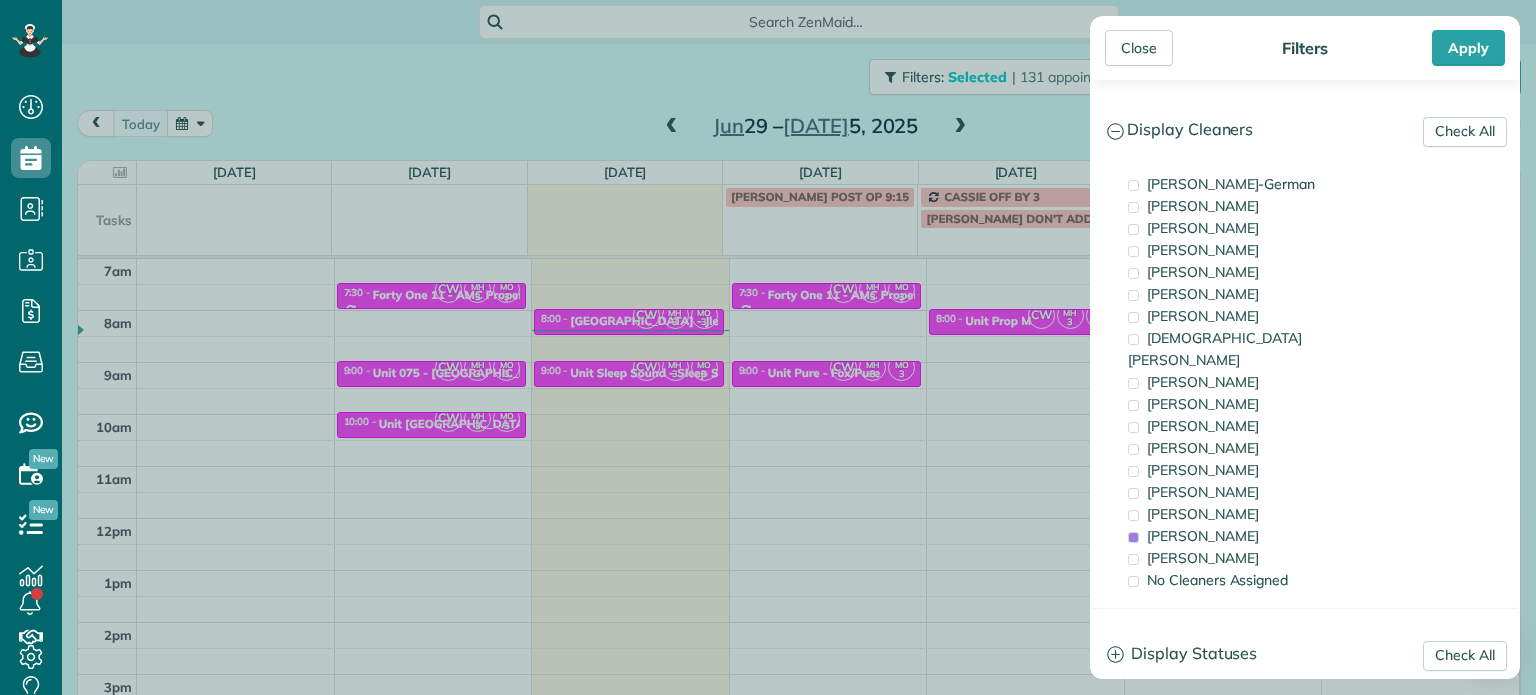 click on "Close
Filters
Apply
Check All
Display Cleaners
[PERSON_NAME]-German
[PERSON_NAME]
[PERSON_NAME]
[PERSON_NAME]
[PERSON_NAME]
[PERSON_NAME]
[PERSON_NAME]" at bounding box center [768, 347] 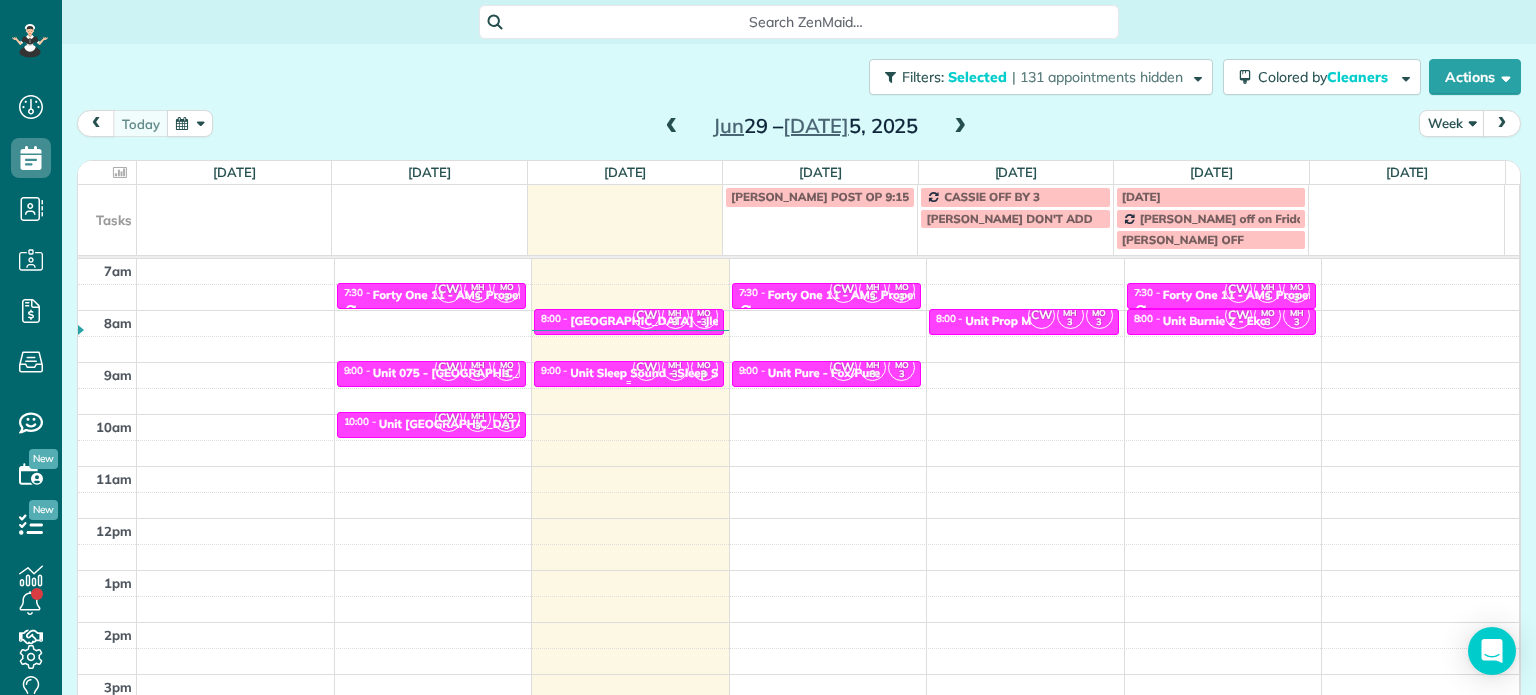 click on "Unit Sleep Sound - Sleep Sound Property Management" at bounding box center (722, 373) 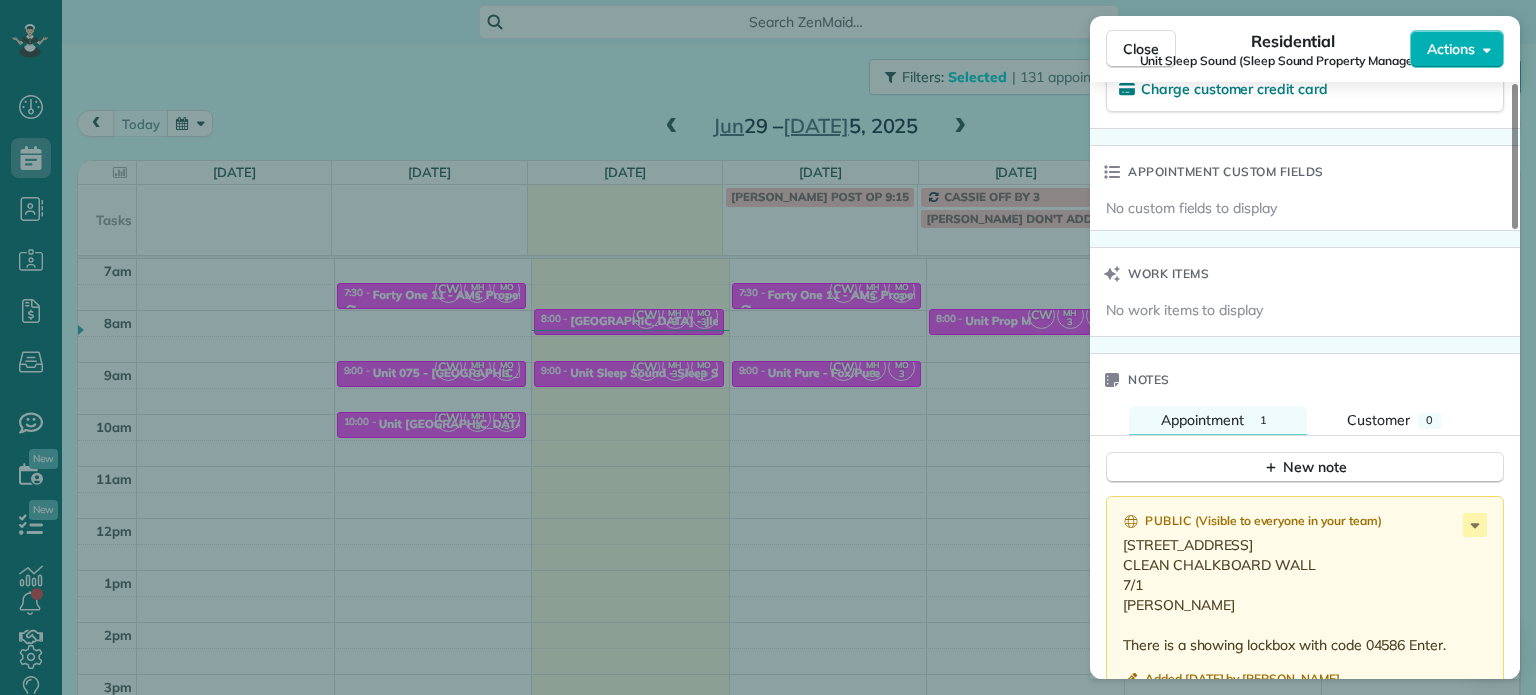 scroll, scrollTop: 1600, scrollLeft: 0, axis: vertical 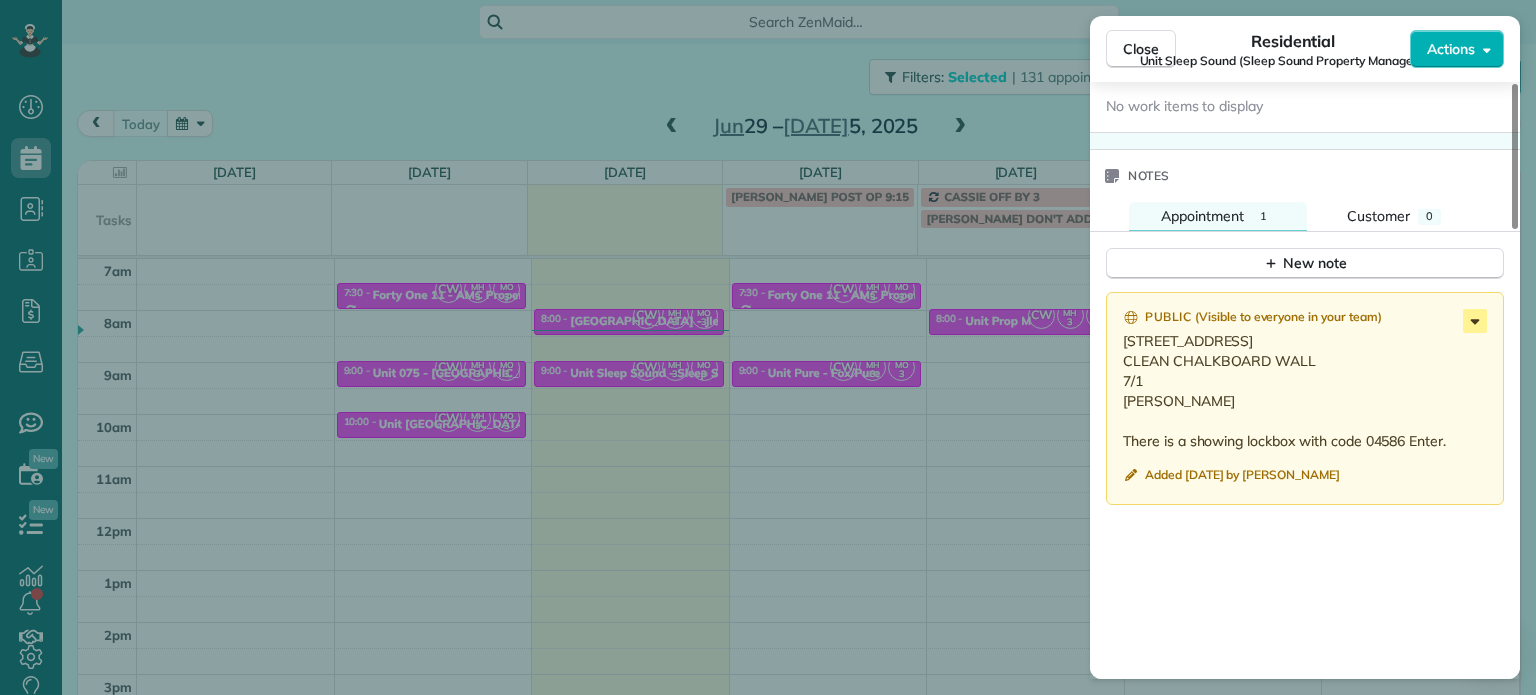 click 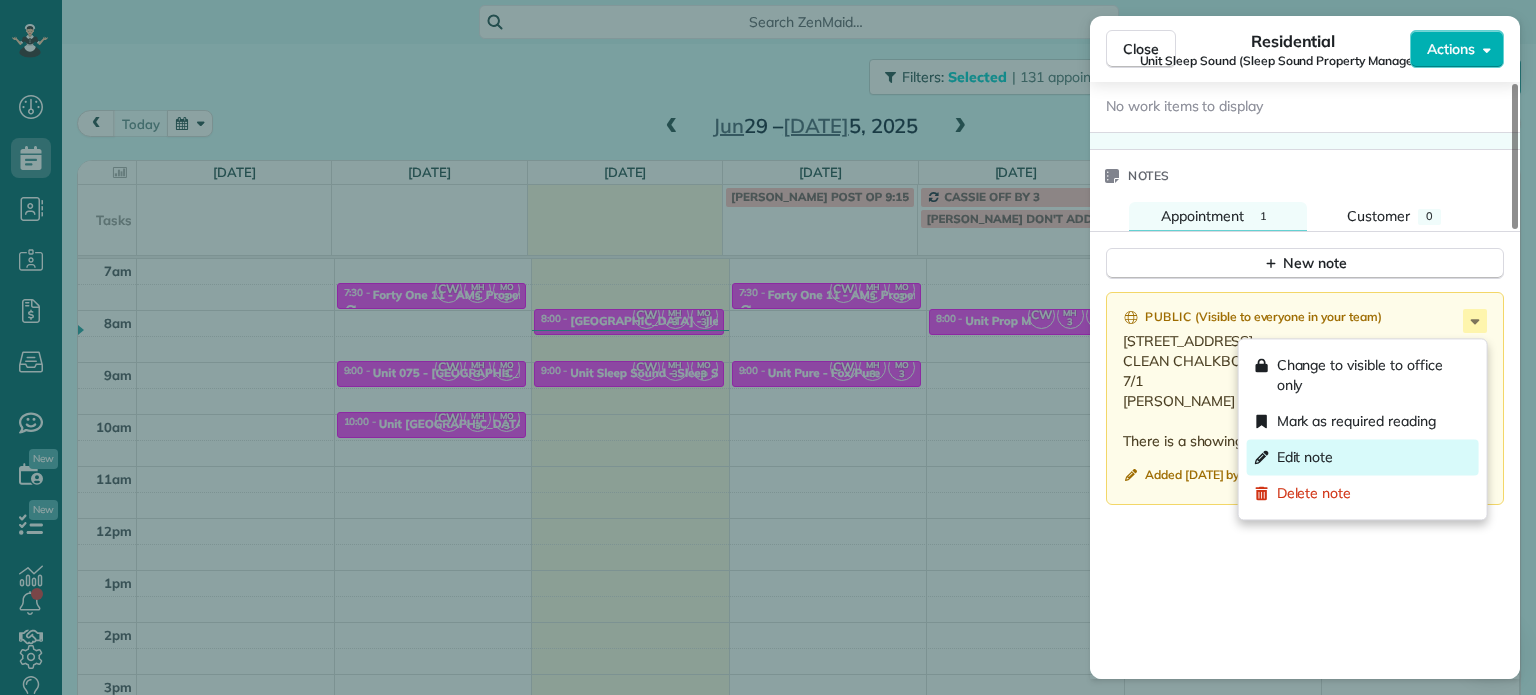 click on "Edit note" at bounding box center [1363, 457] 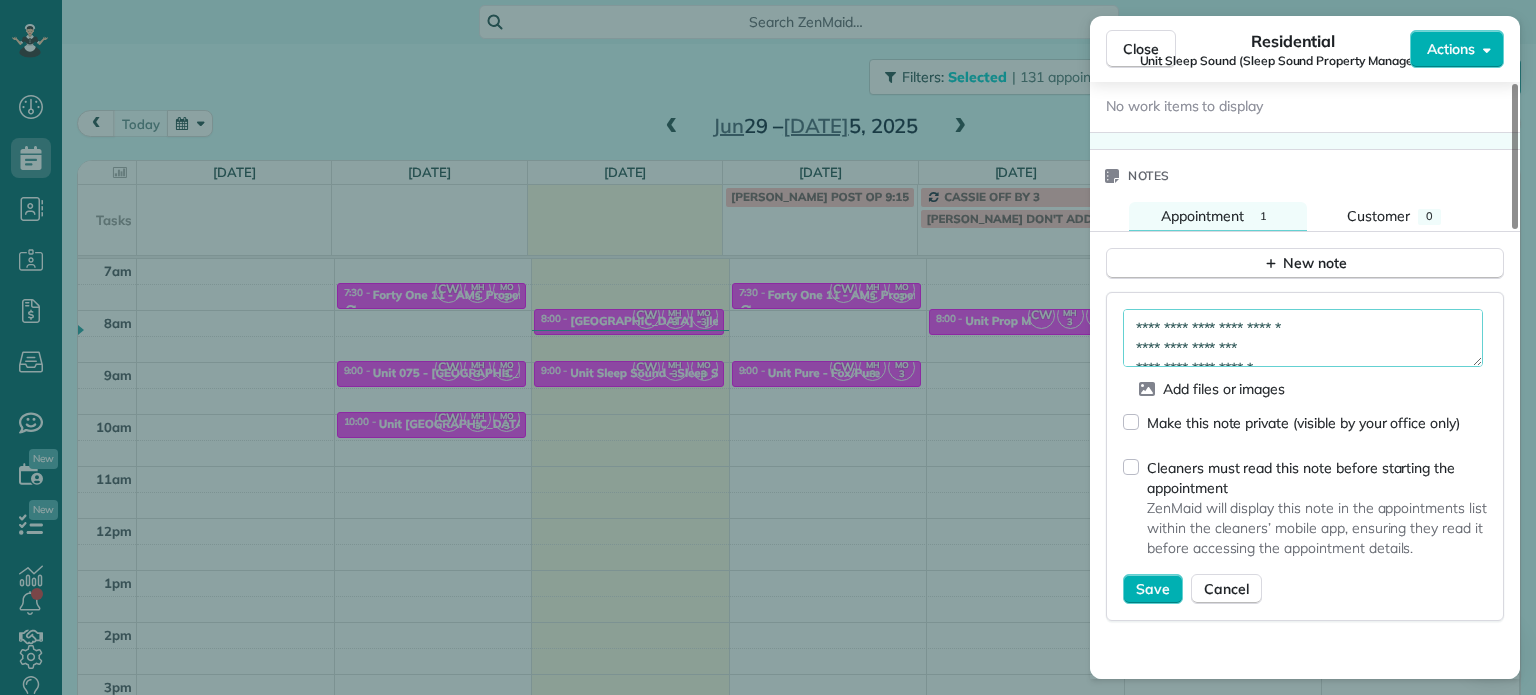 click on "**********" at bounding box center [1303, 338] 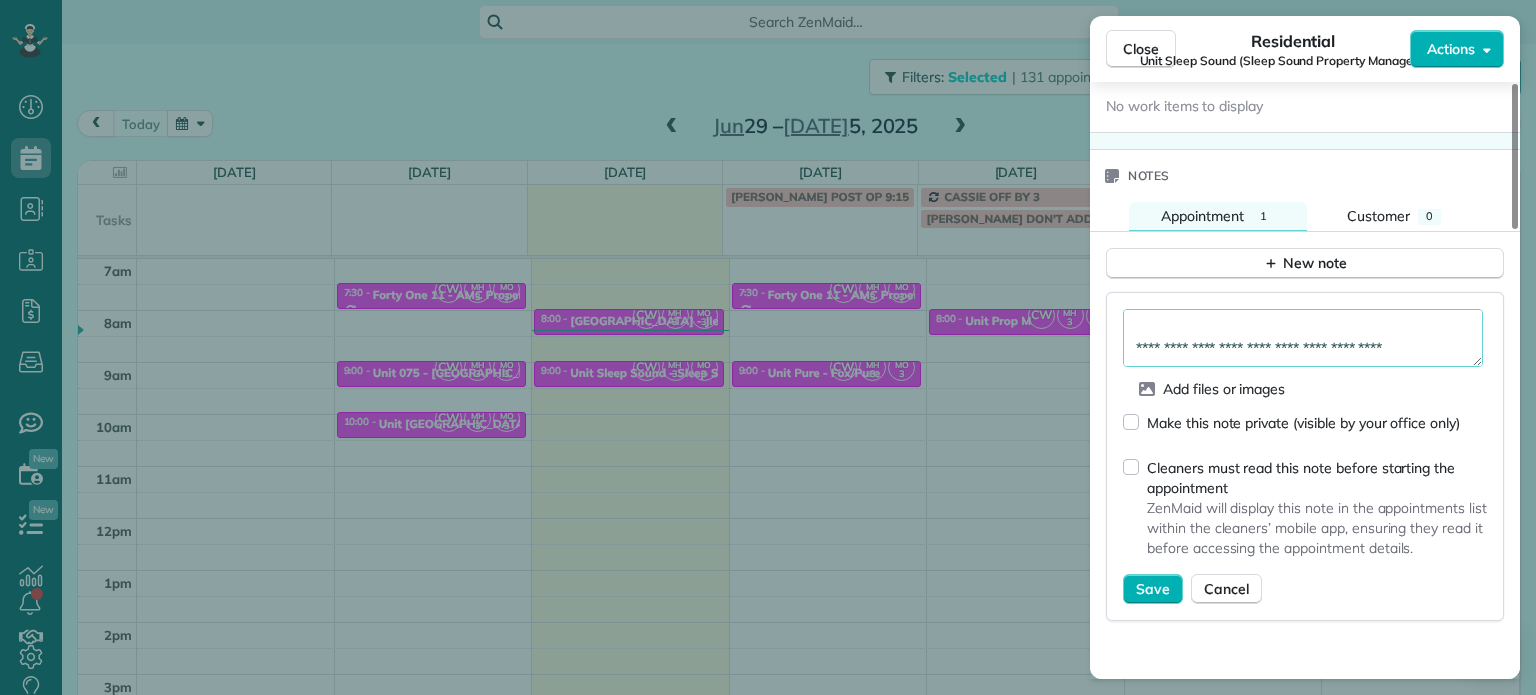 scroll, scrollTop: 100, scrollLeft: 0, axis: vertical 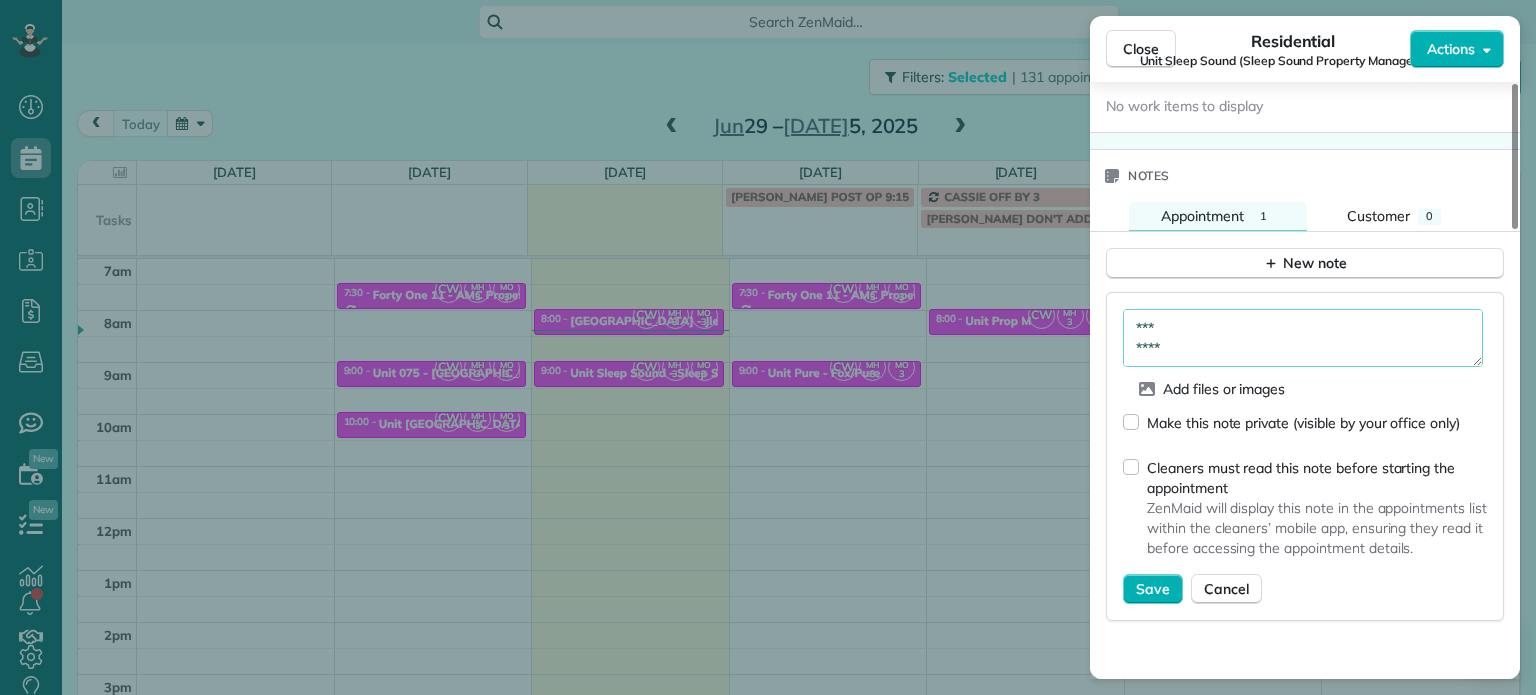paste on "**********" 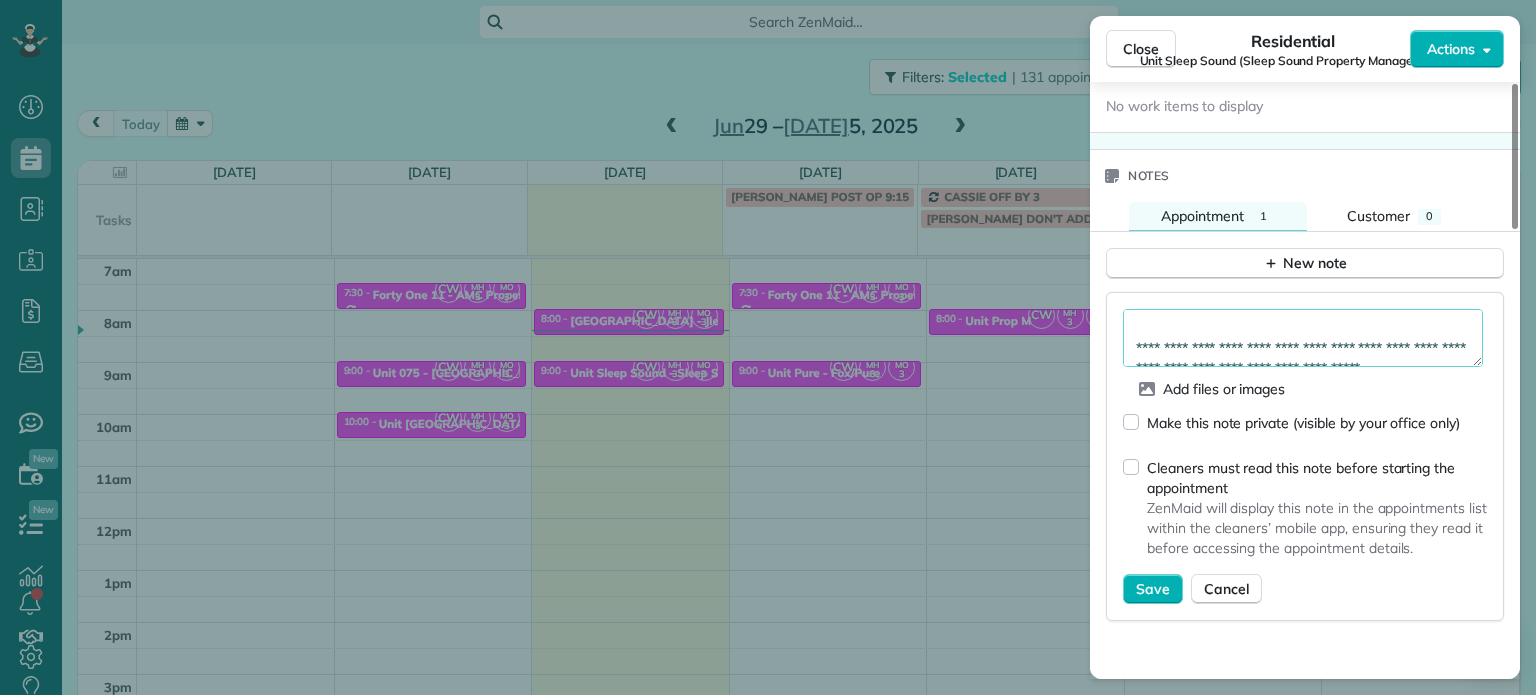scroll, scrollTop: 130, scrollLeft: 0, axis: vertical 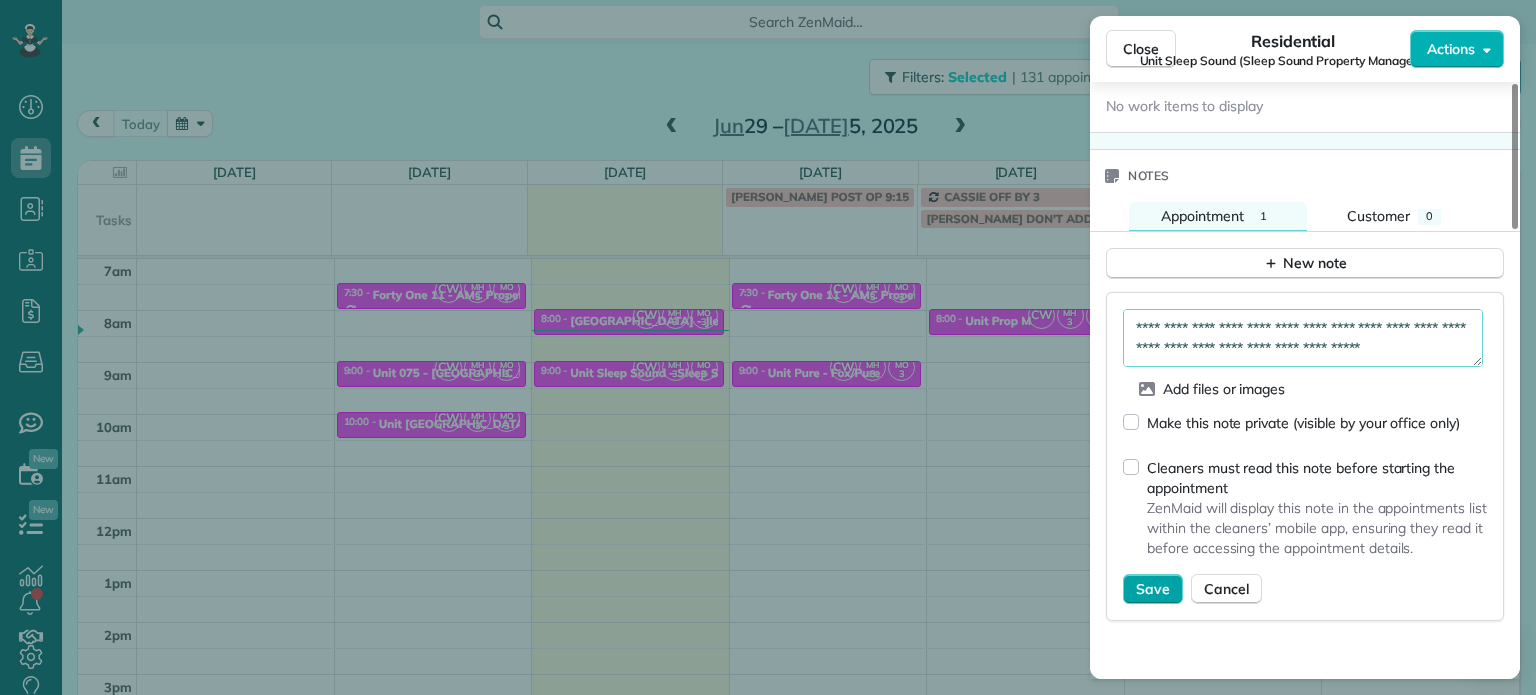 type on "**********" 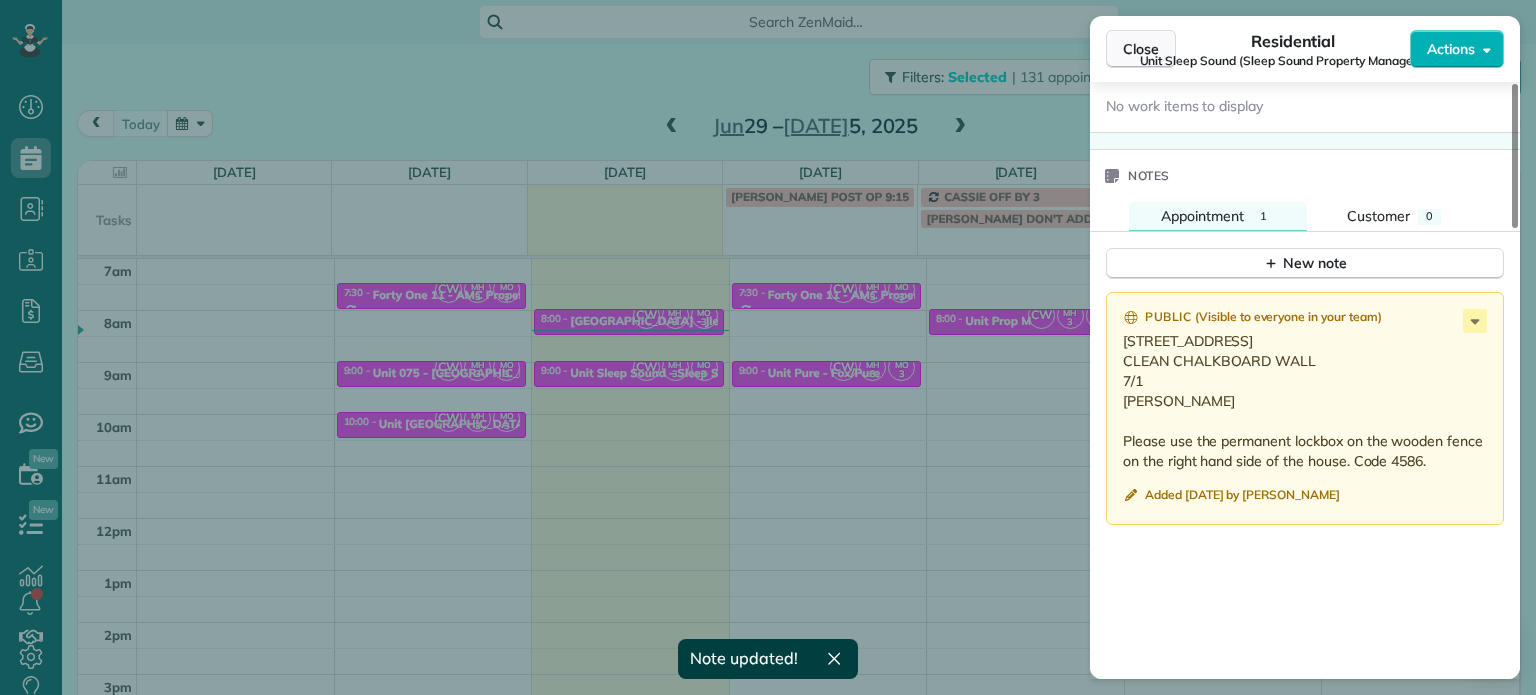 click on "Close" at bounding box center (1141, 49) 